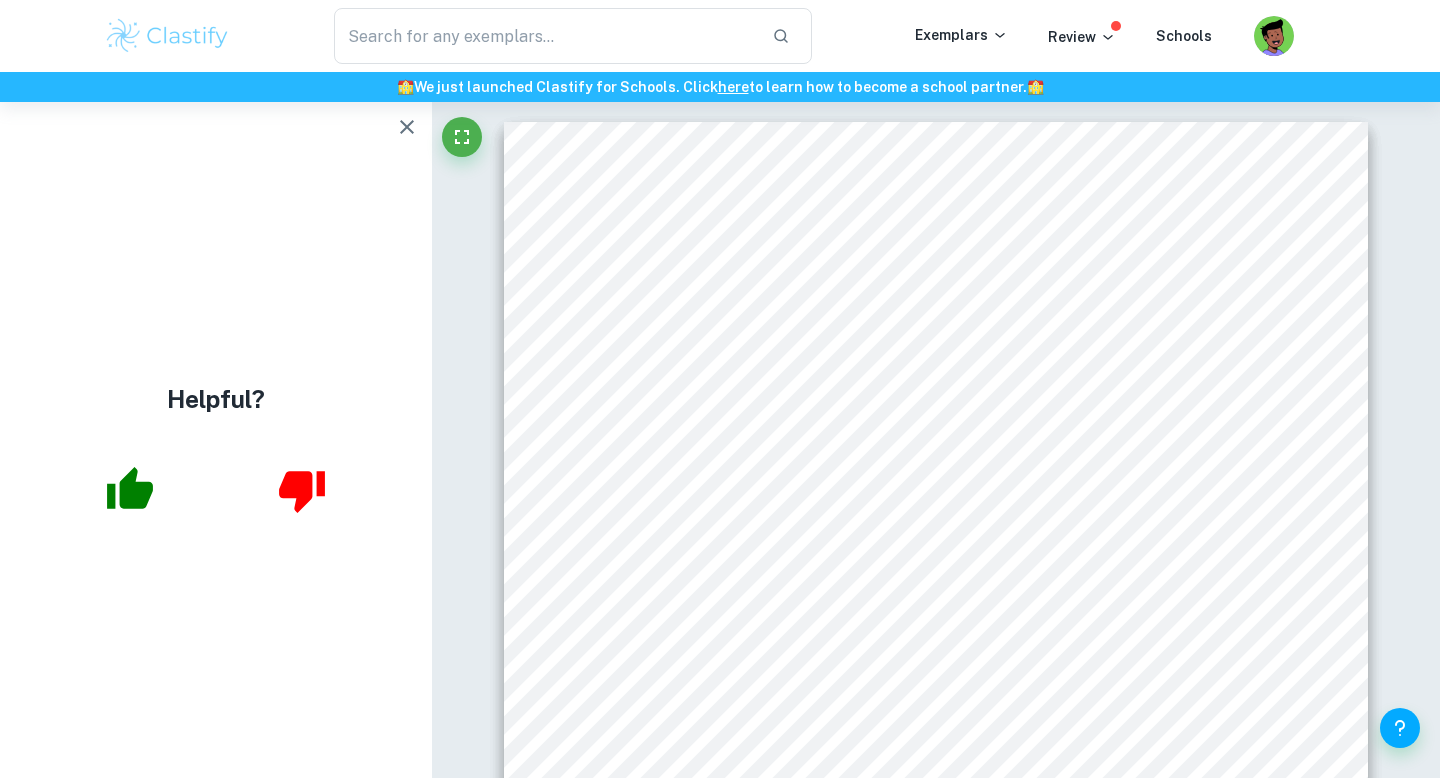 scroll, scrollTop: 0, scrollLeft: 0, axis: both 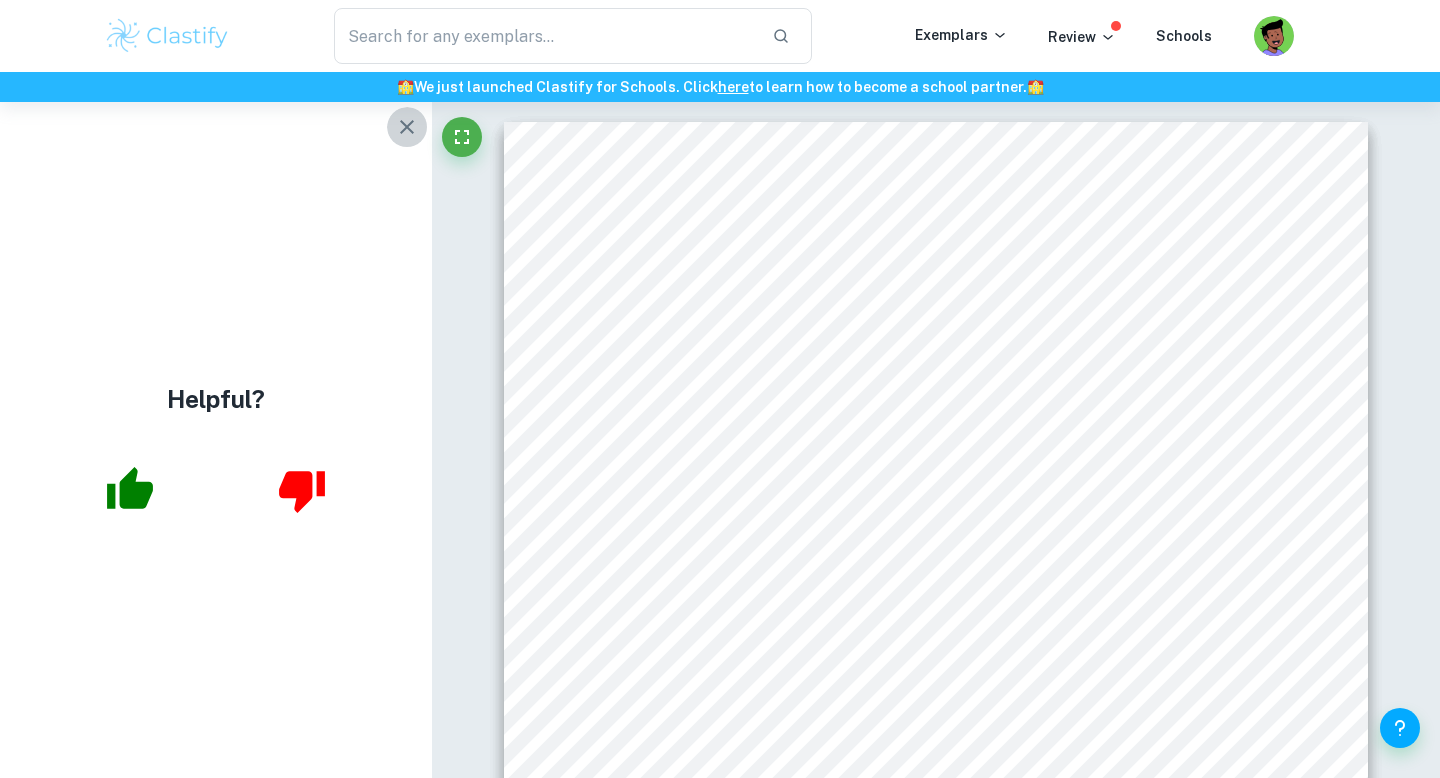 click 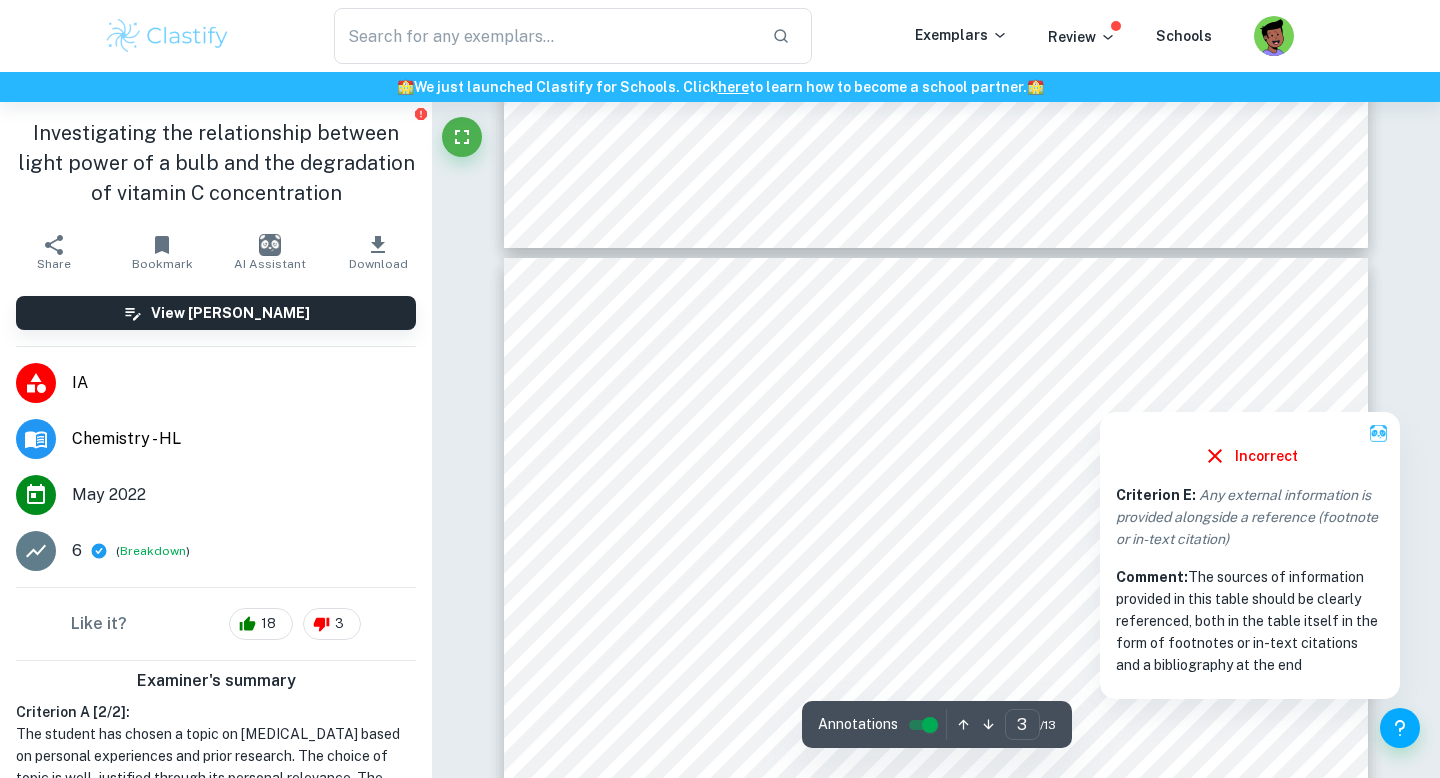 scroll, scrollTop: 2262, scrollLeft: 0, axis: vertical 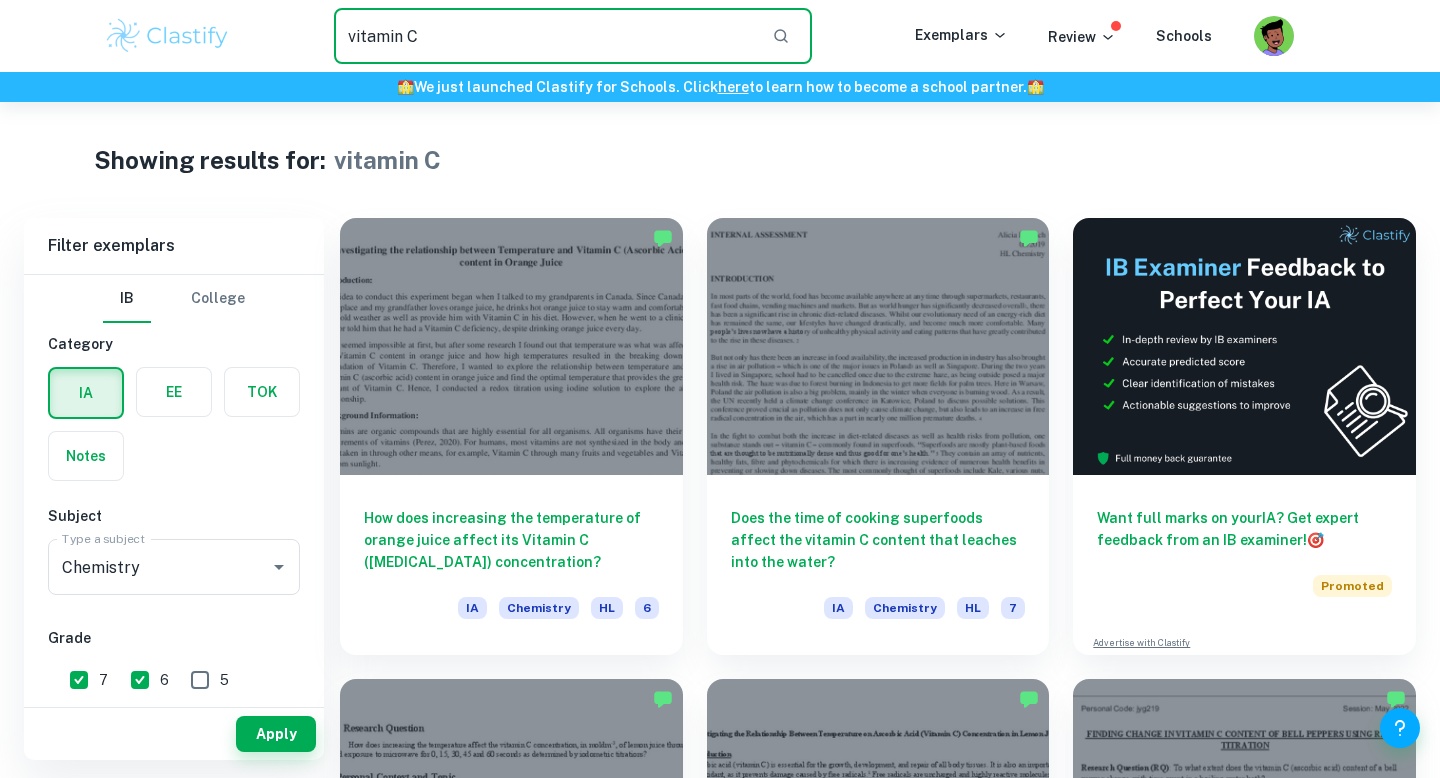 drag, startPoint x: 609, startPoint y: 13, endPoint x: 274, endPoint y: 46, distance: 336.62146 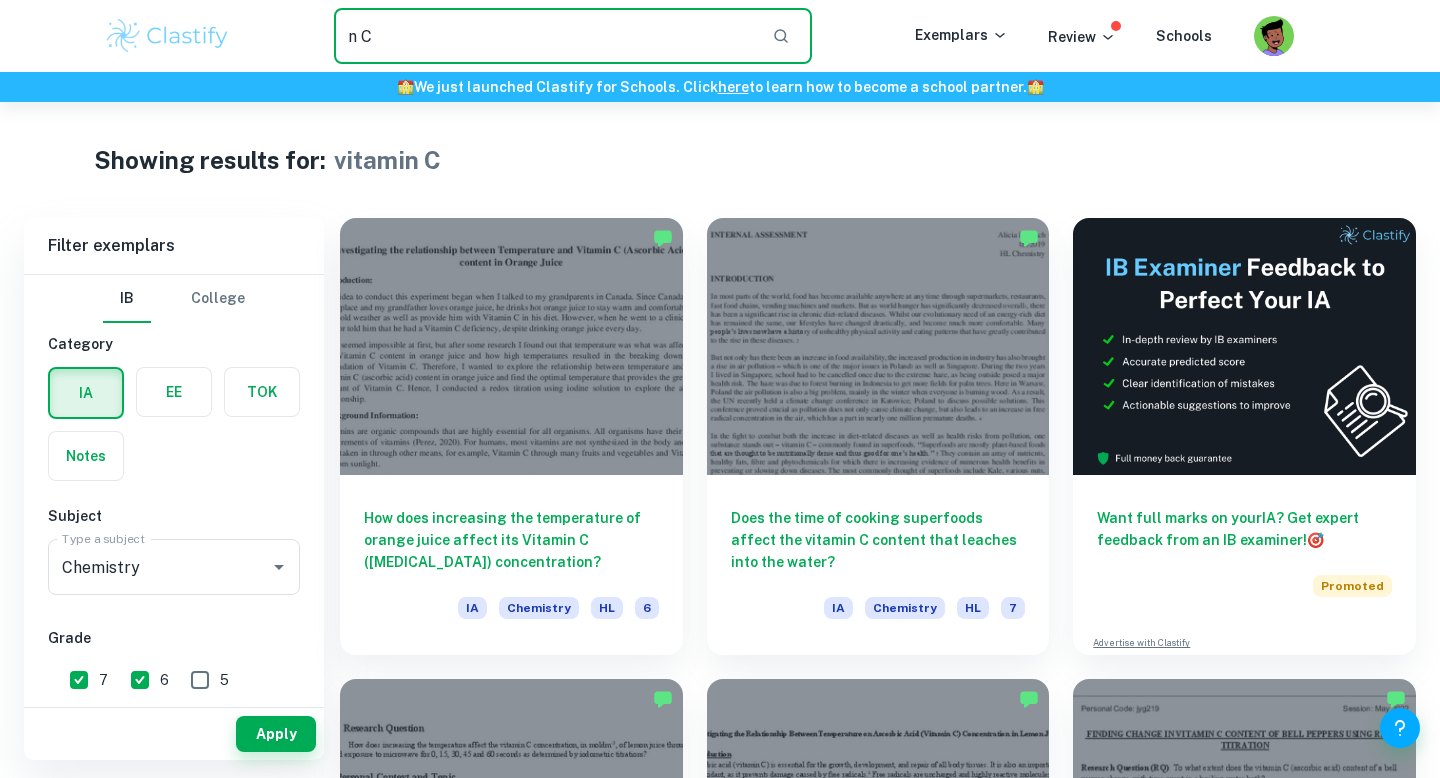 click on "n C" at bounding box center (545, 36) 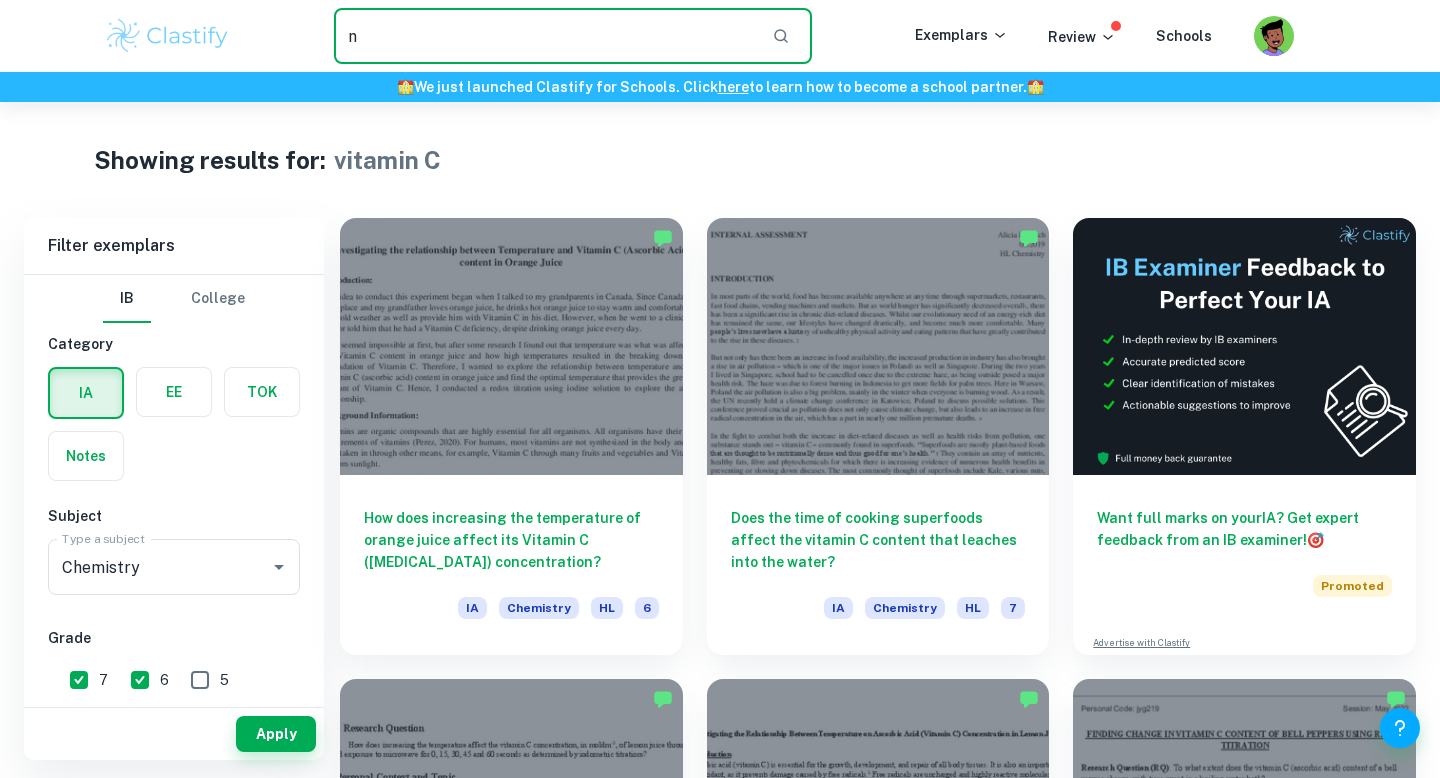 type on "n" 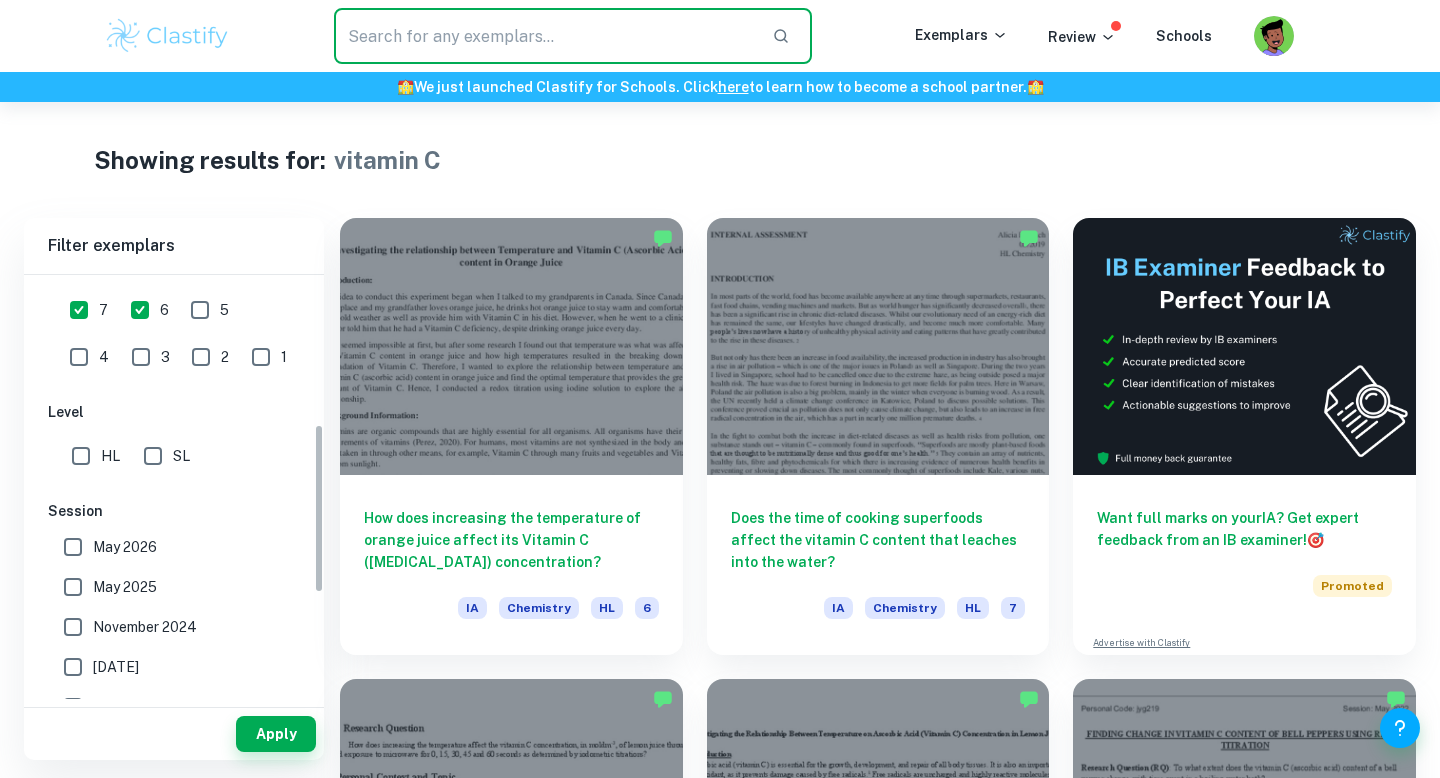 scroll, scrollTop: 380, scrollLeft: 0, axis: vertical 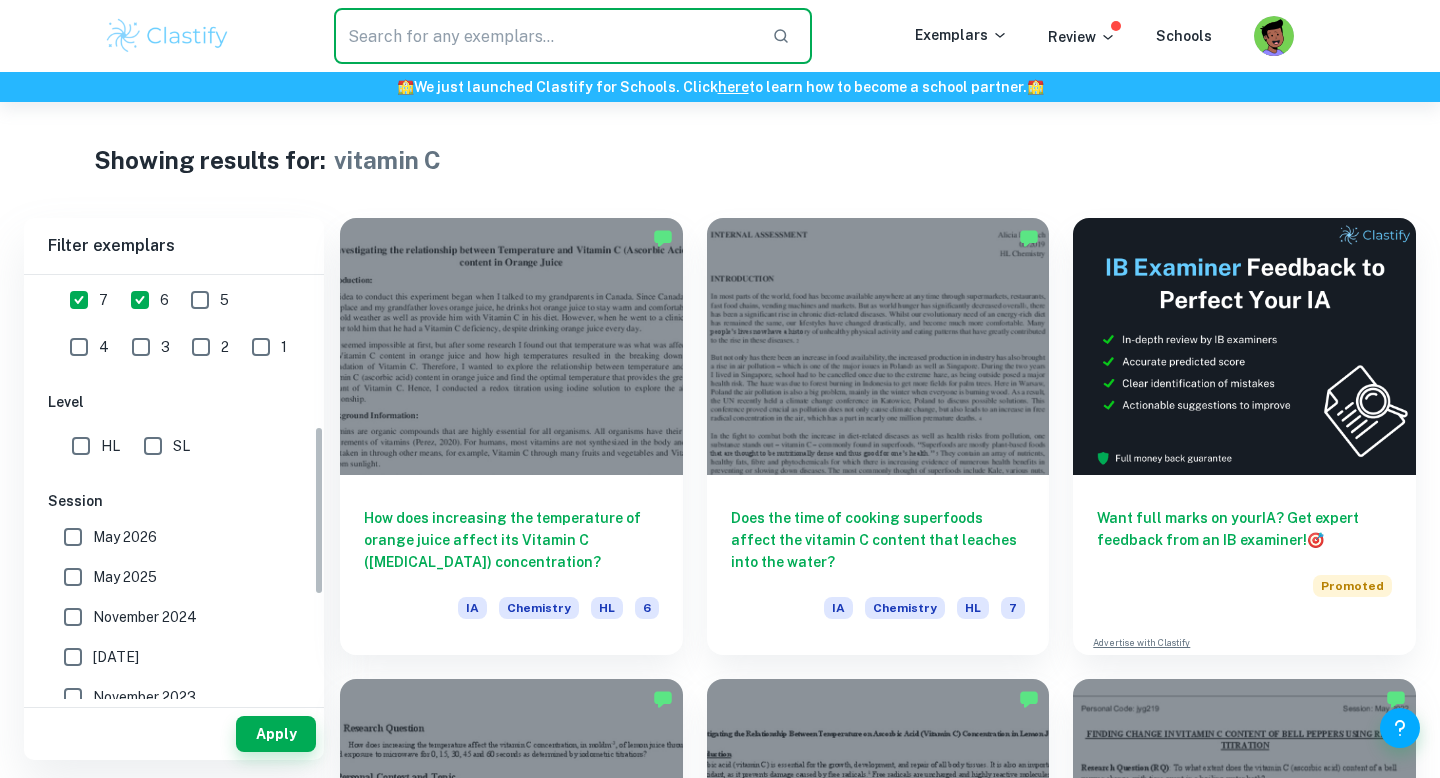 type 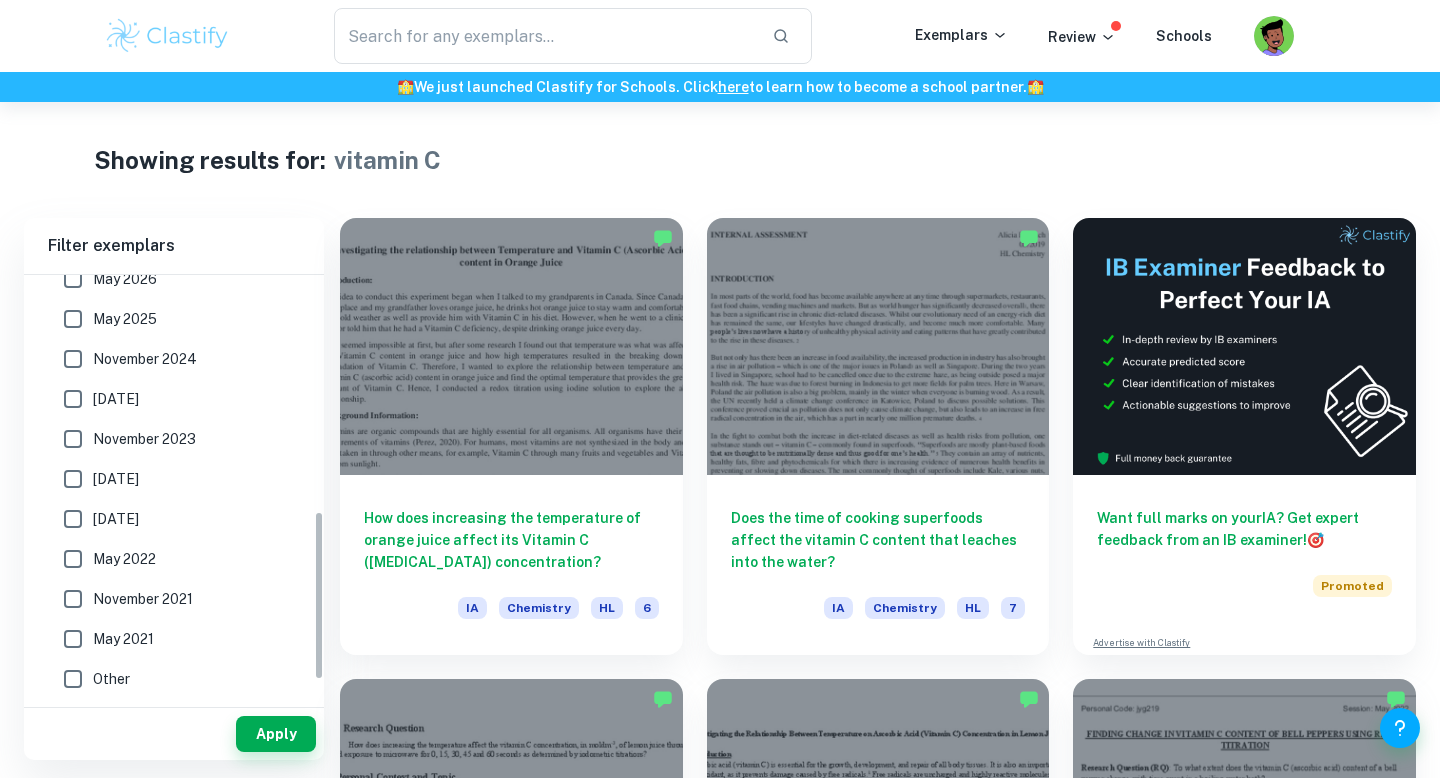 scroll, scrollTop: 453, scrollLeft: 0, axis: vertical 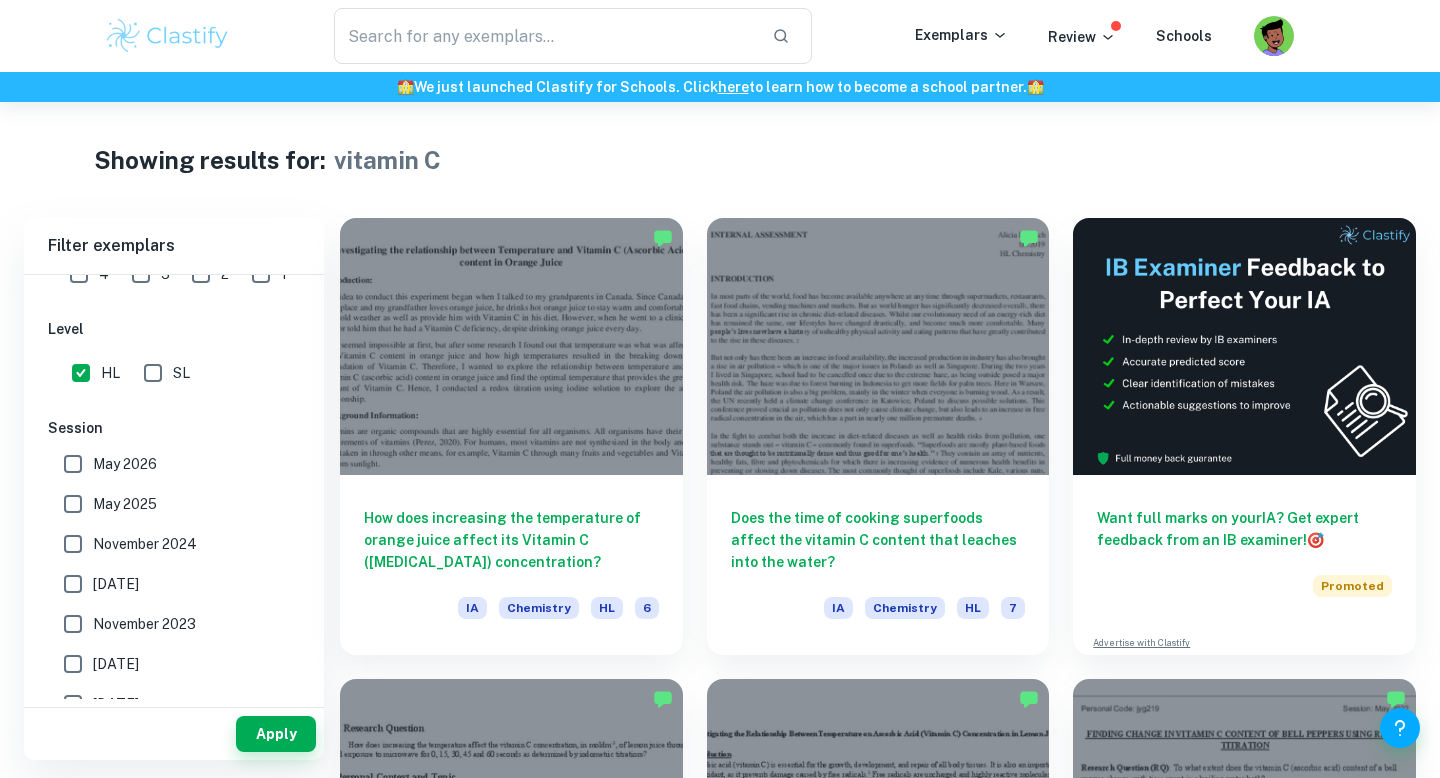 click on "May 2025" at bounding box center (73, 504) 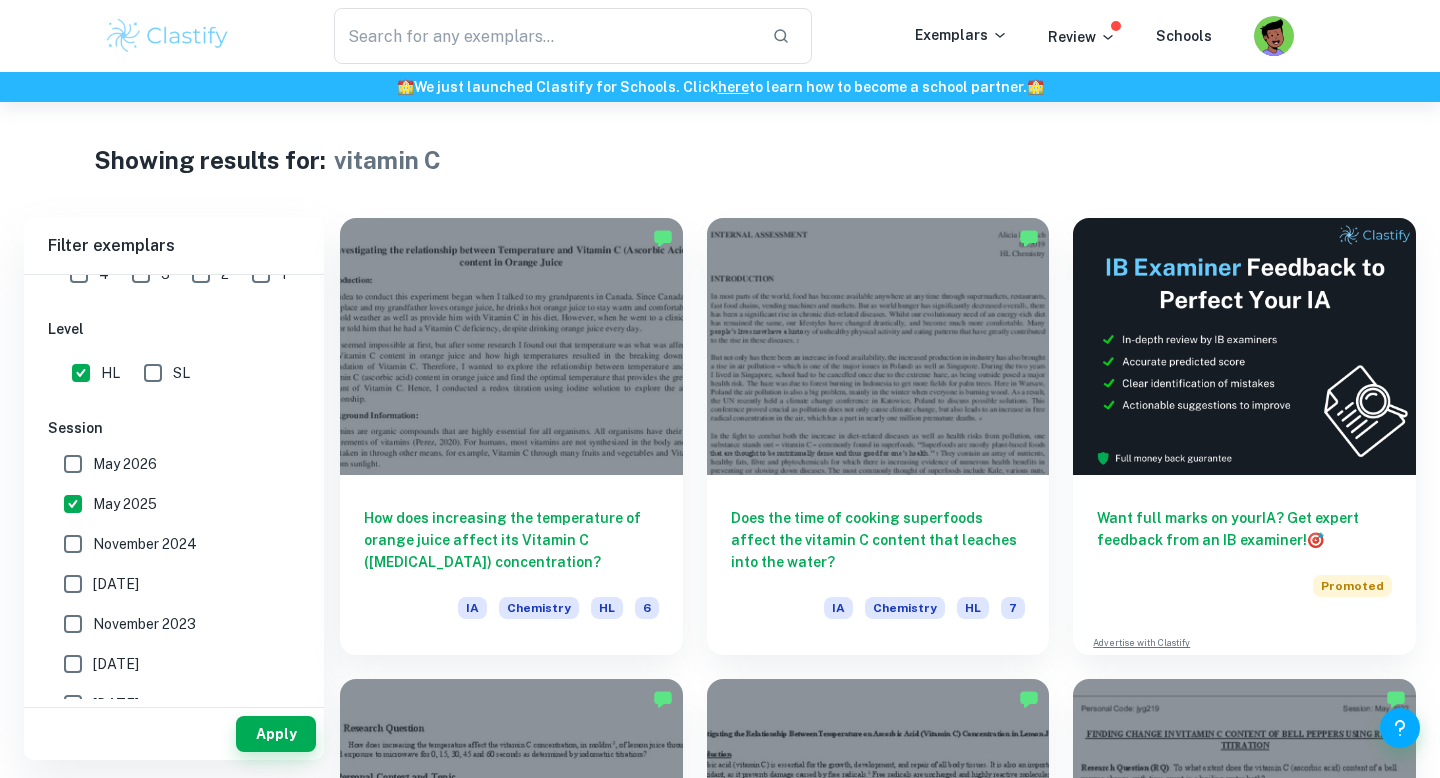 click on "November 2024" at bounding box center (73, 544) 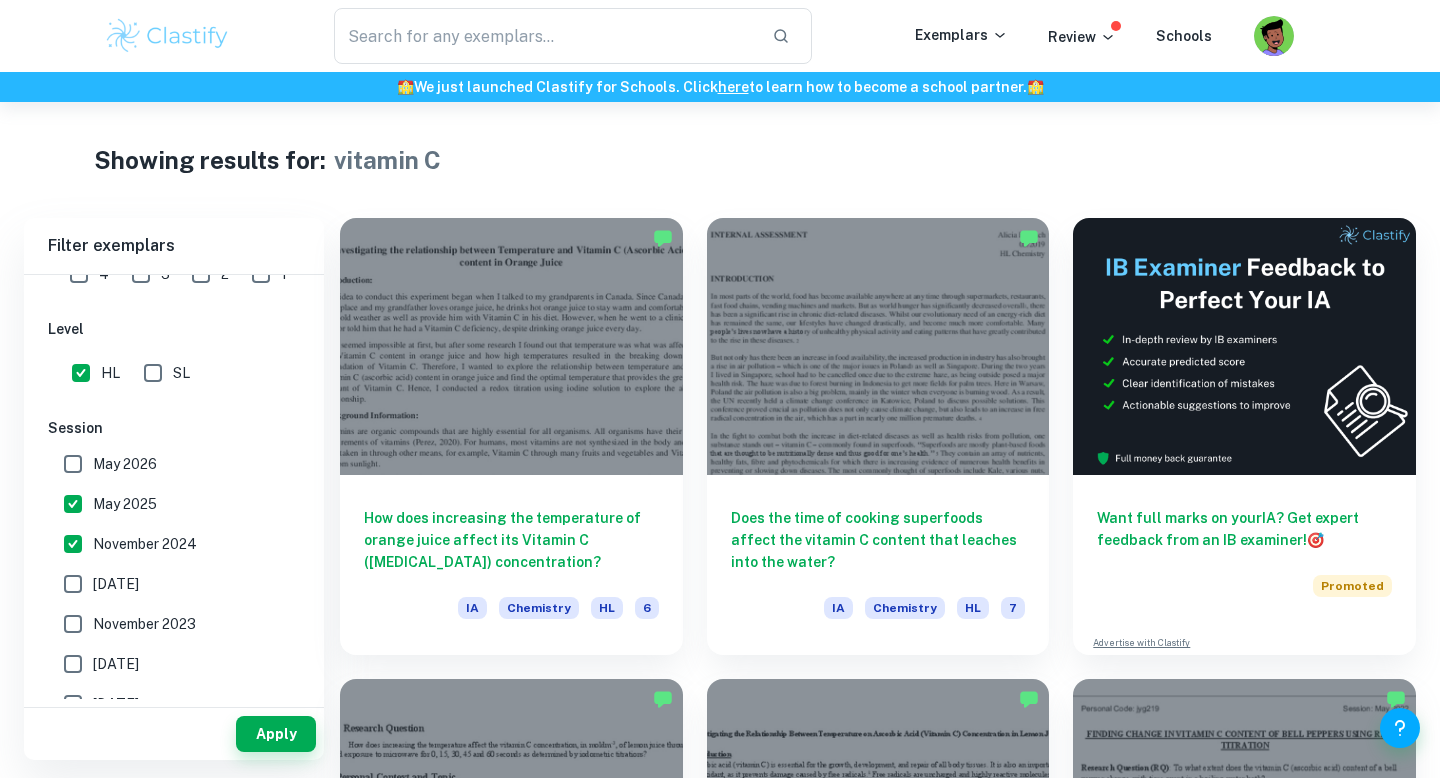 click on "[DATE]" at bounding box center (73, 584) 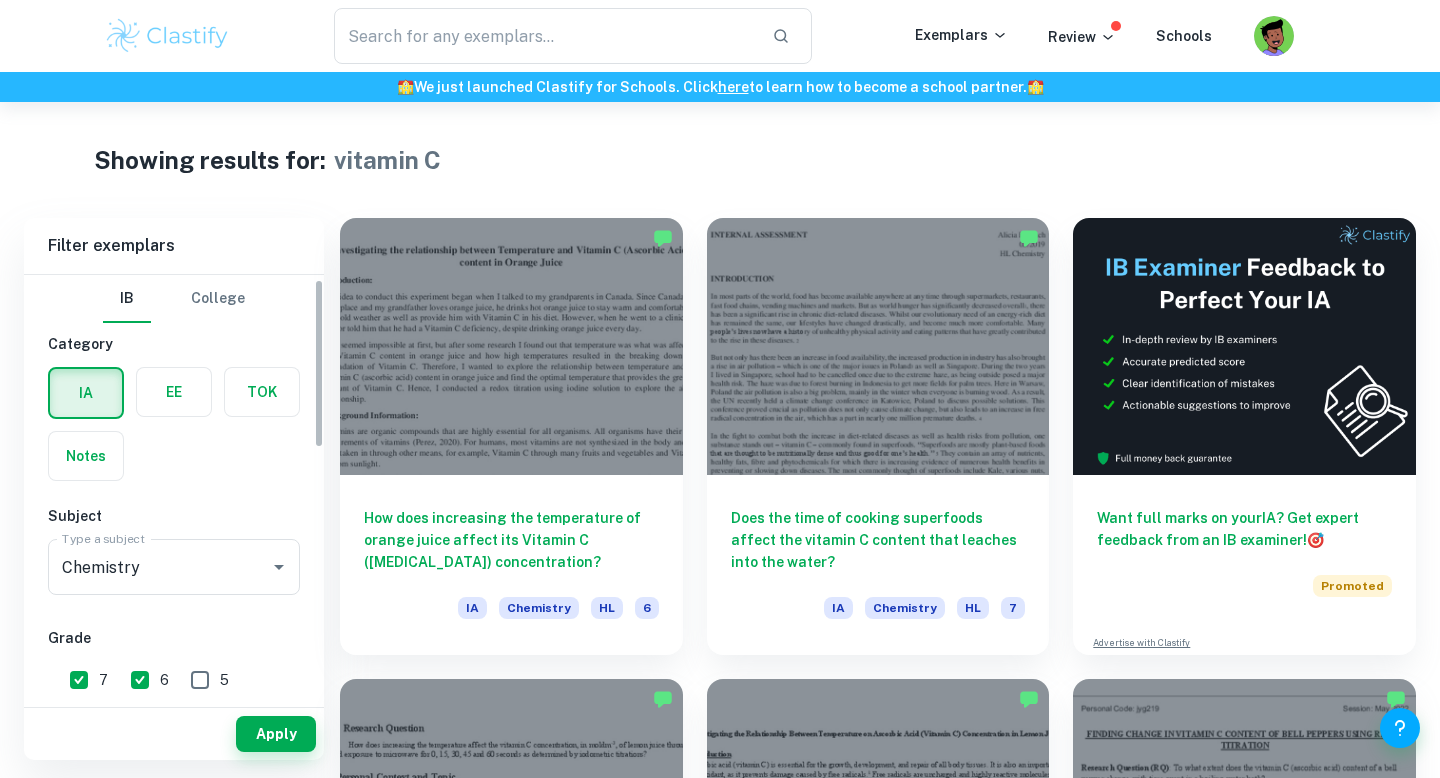 scroll, scrollTop: 105, scrollLeft: 0, axis: vertical 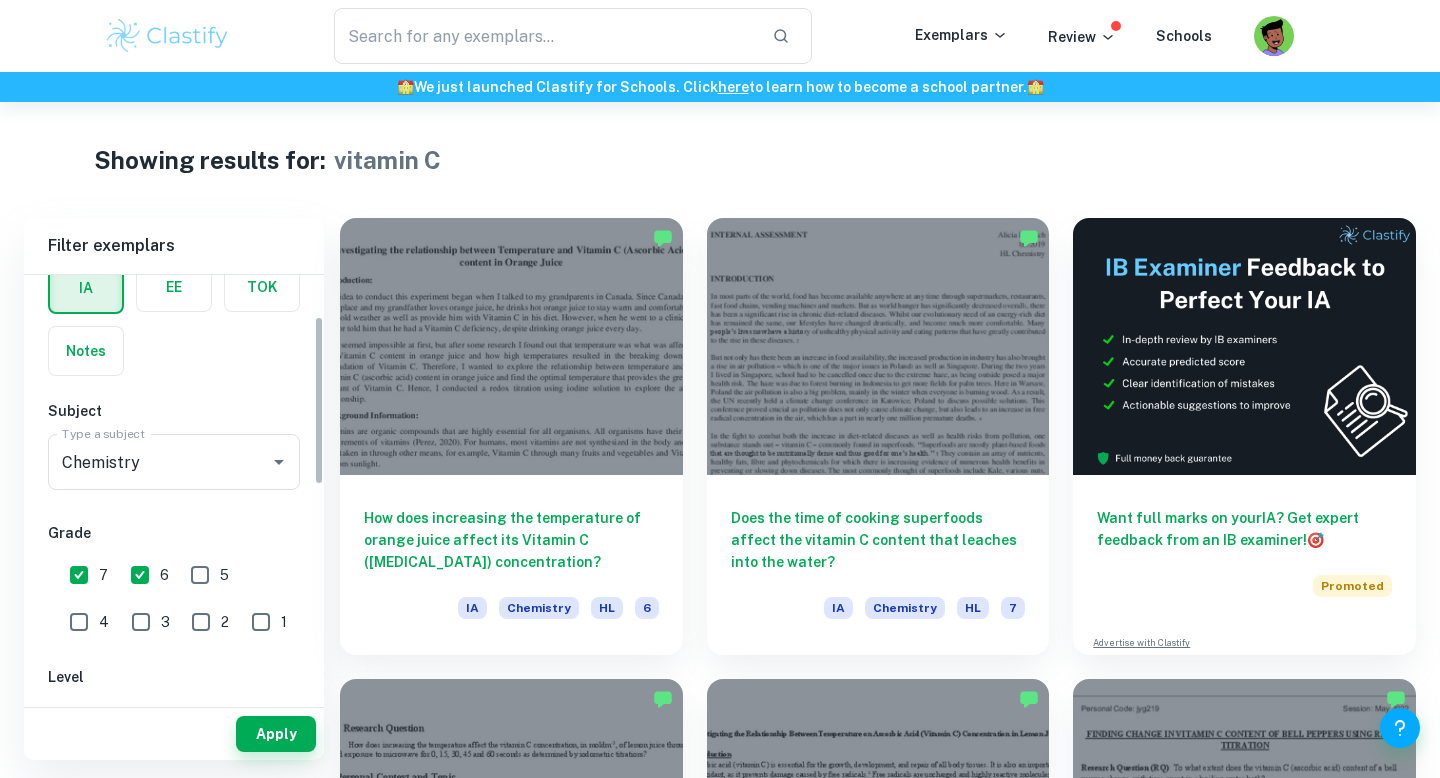 click on "6" at bounding box center [140, 575] 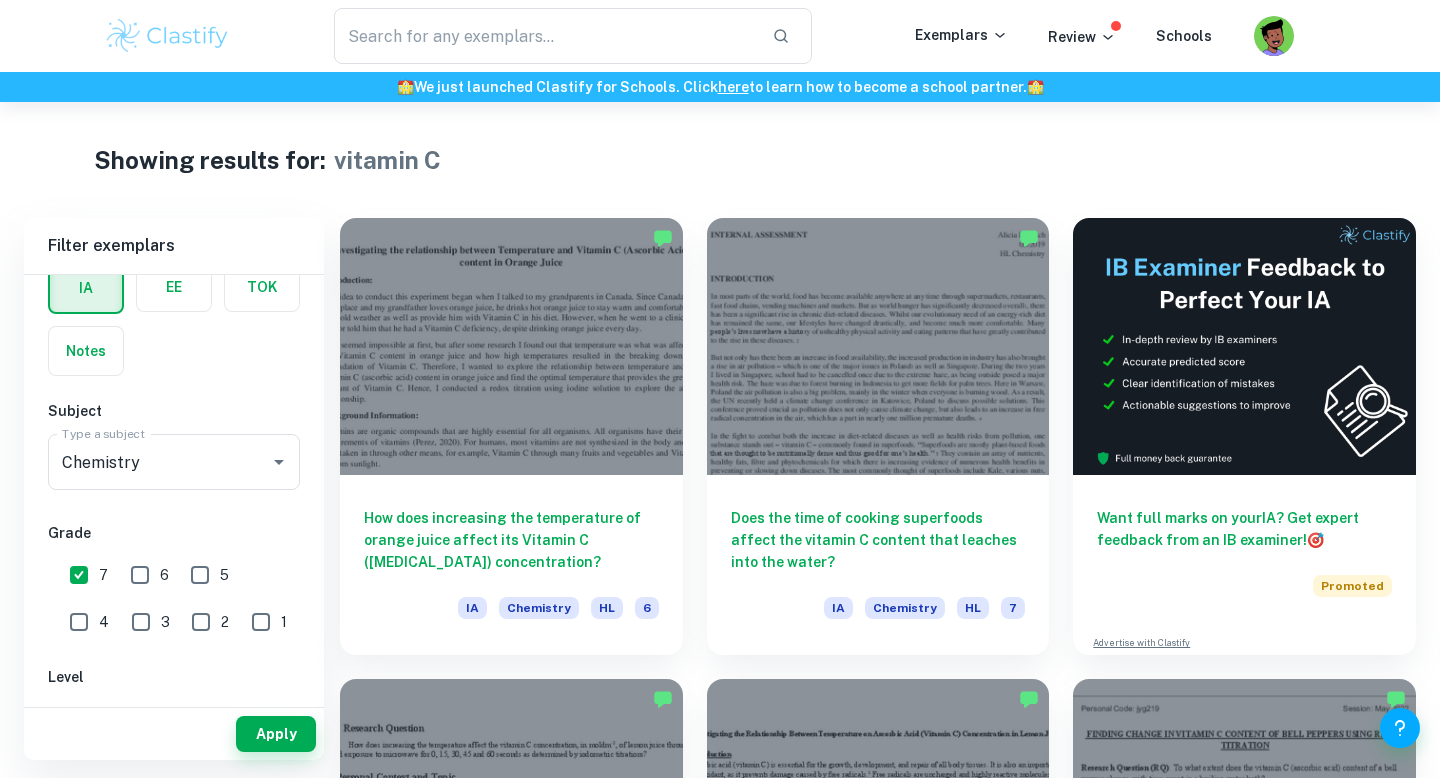 scroll, scrollTop: 0, scrollLeft: 0, axis: both 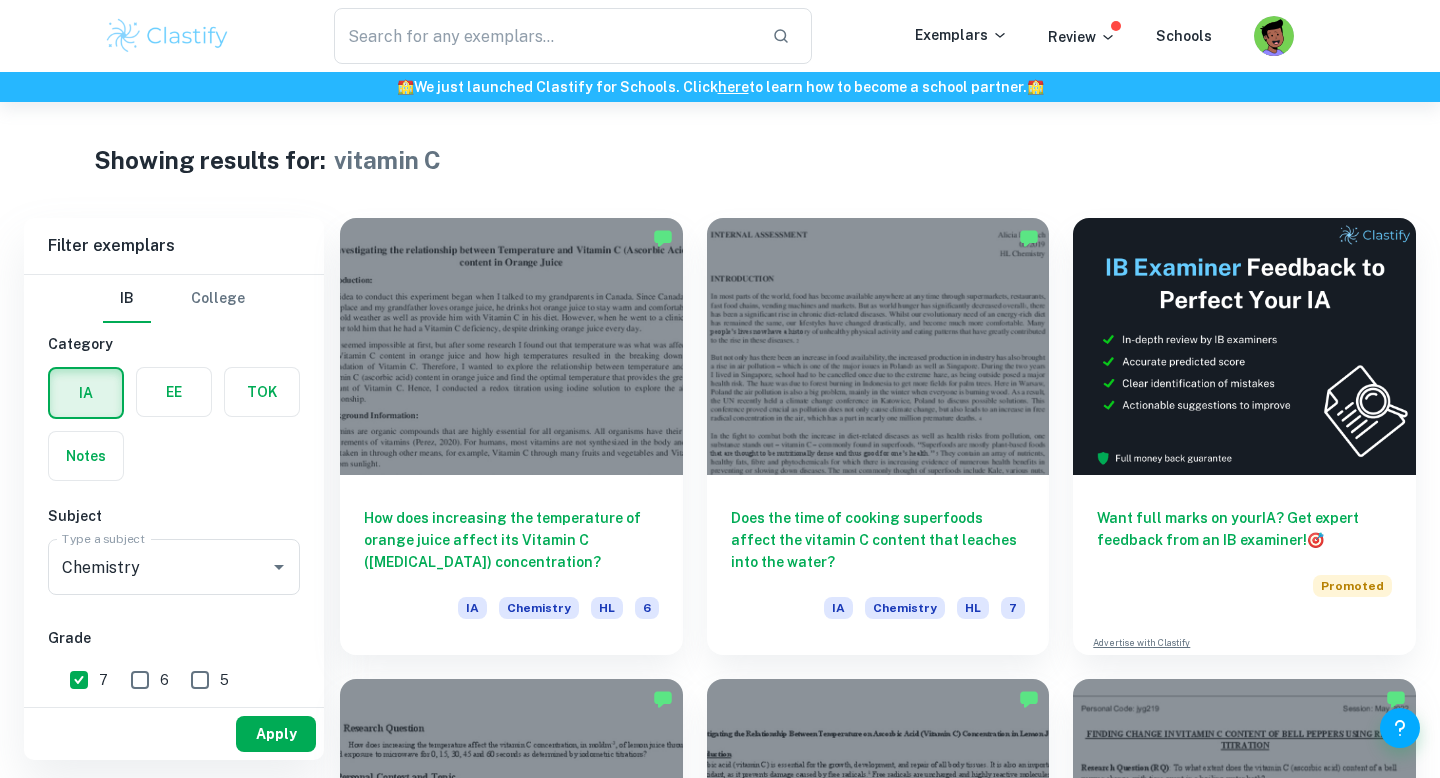 click on "Apply" at bounding box center [276, 734] 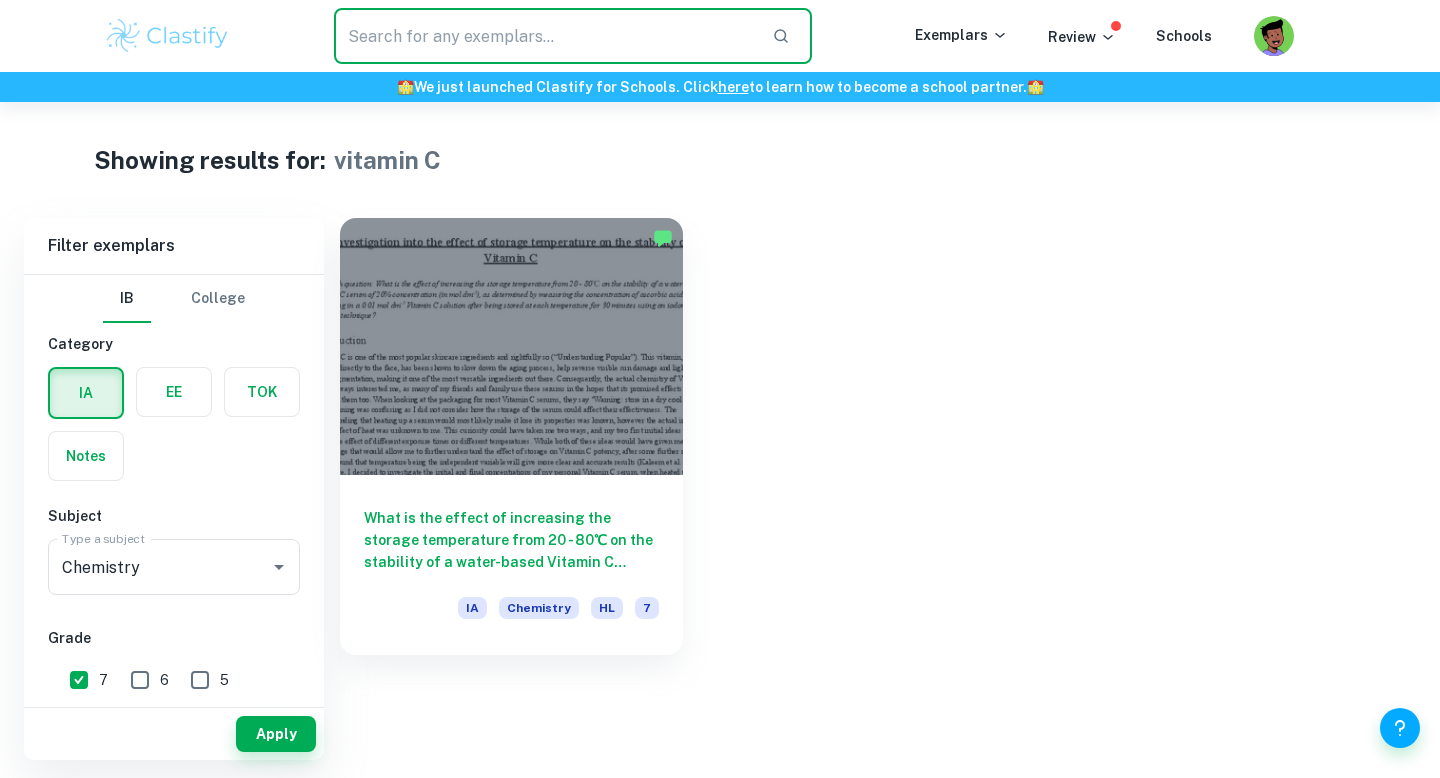 drag, startPoint x: 458, startPoint y: 38, endPoint x: 313, endPoint y: 38, distance: 145 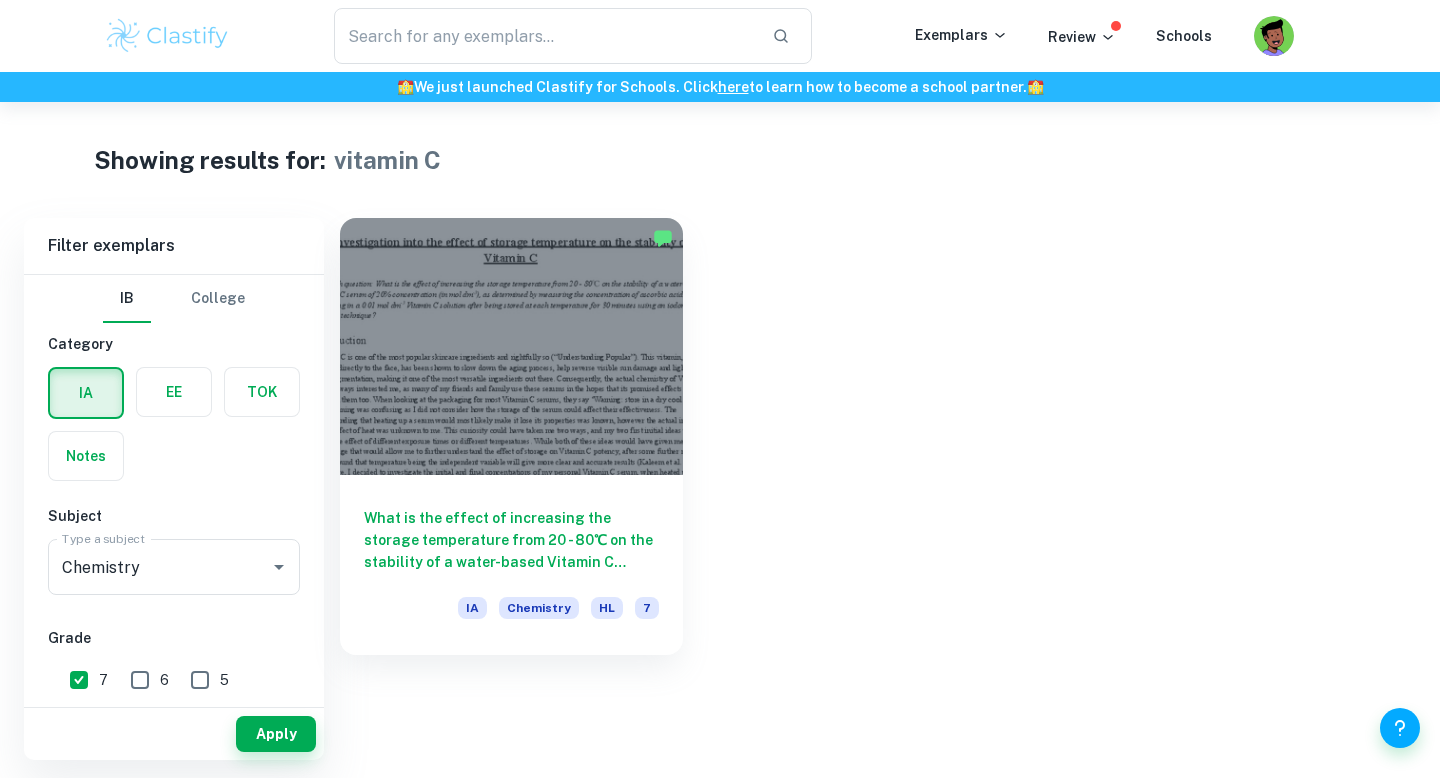 click on "Showing results for: vitamin C" at bounding box center [720, 160] 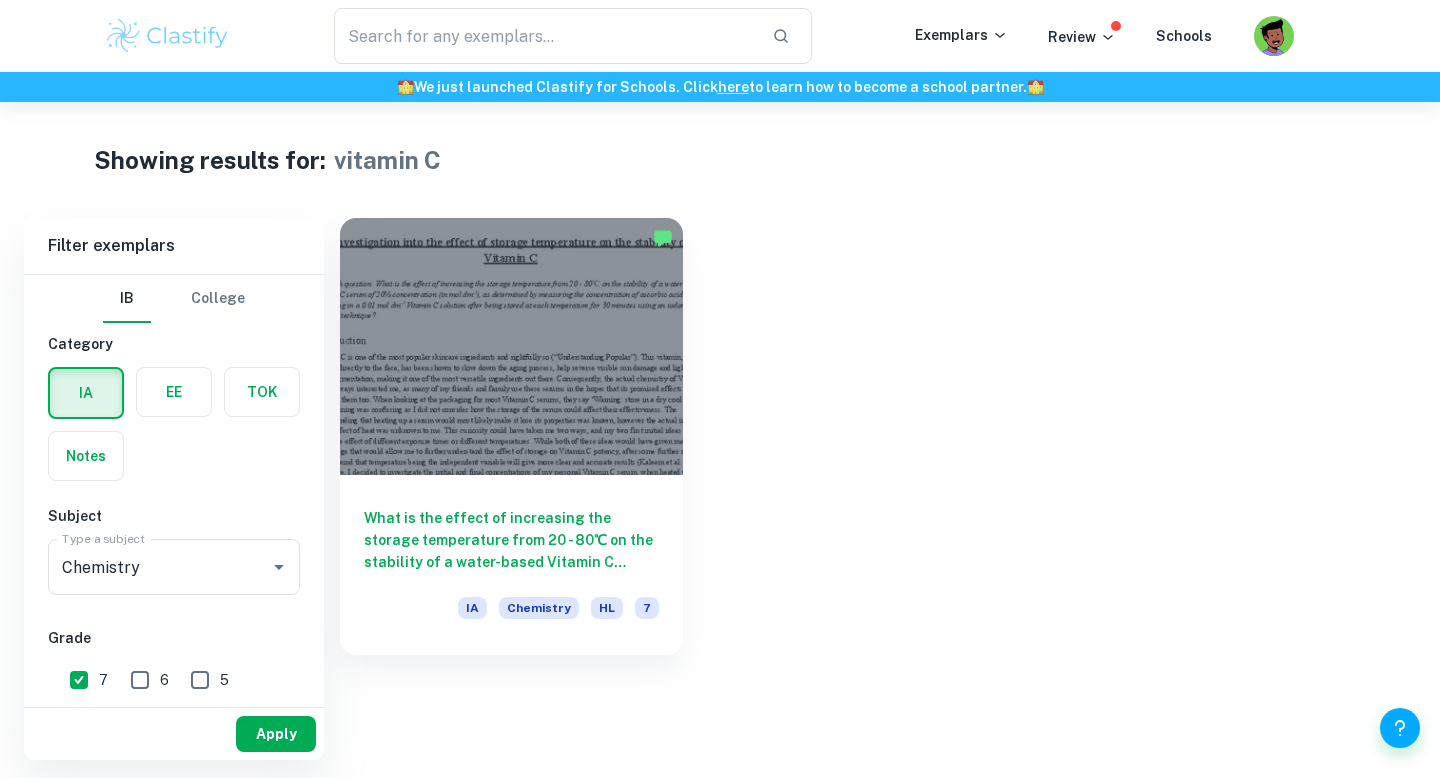click on "Apply" at bounding box center [276, 734] 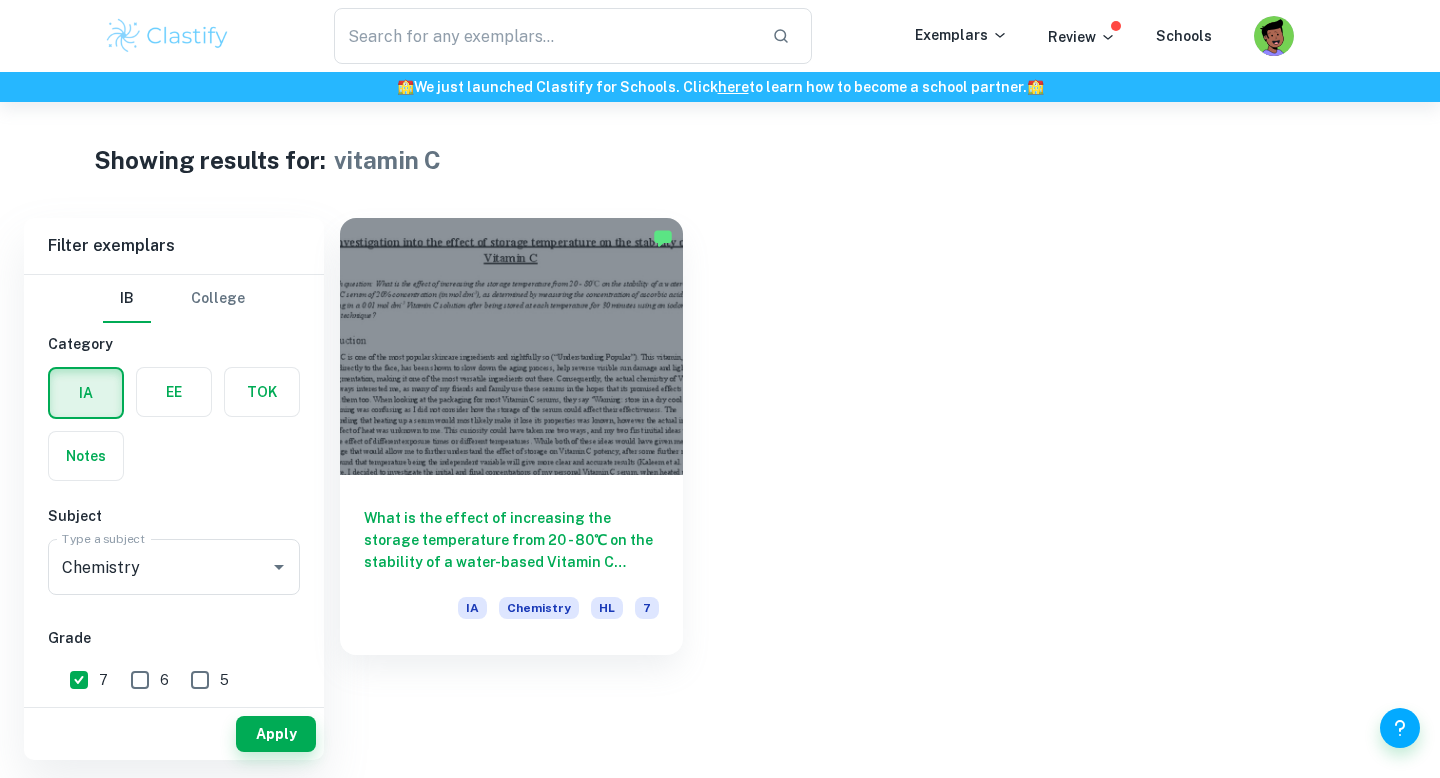 click at bounding box center [167, 36] 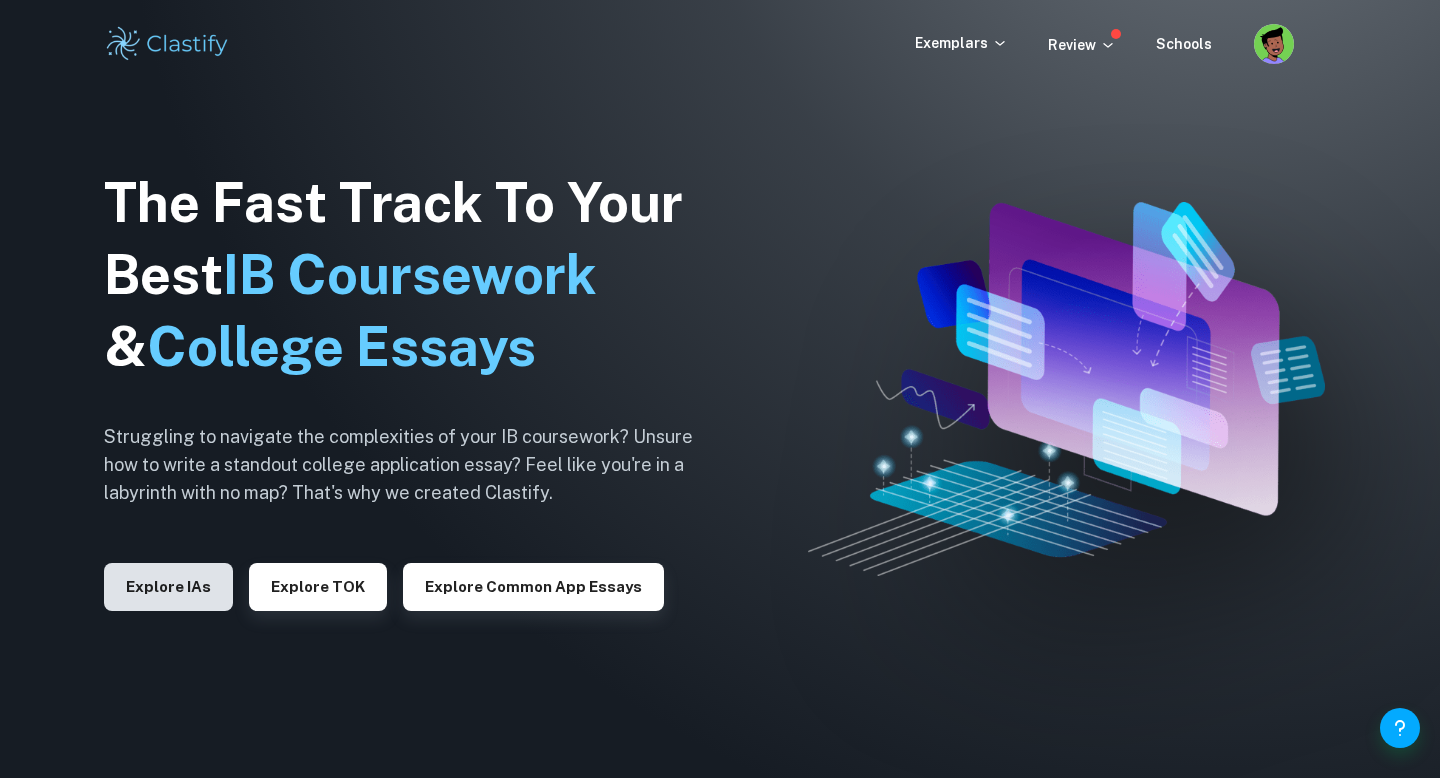 click on "Explore IAs" at bounding box center (168, 587) 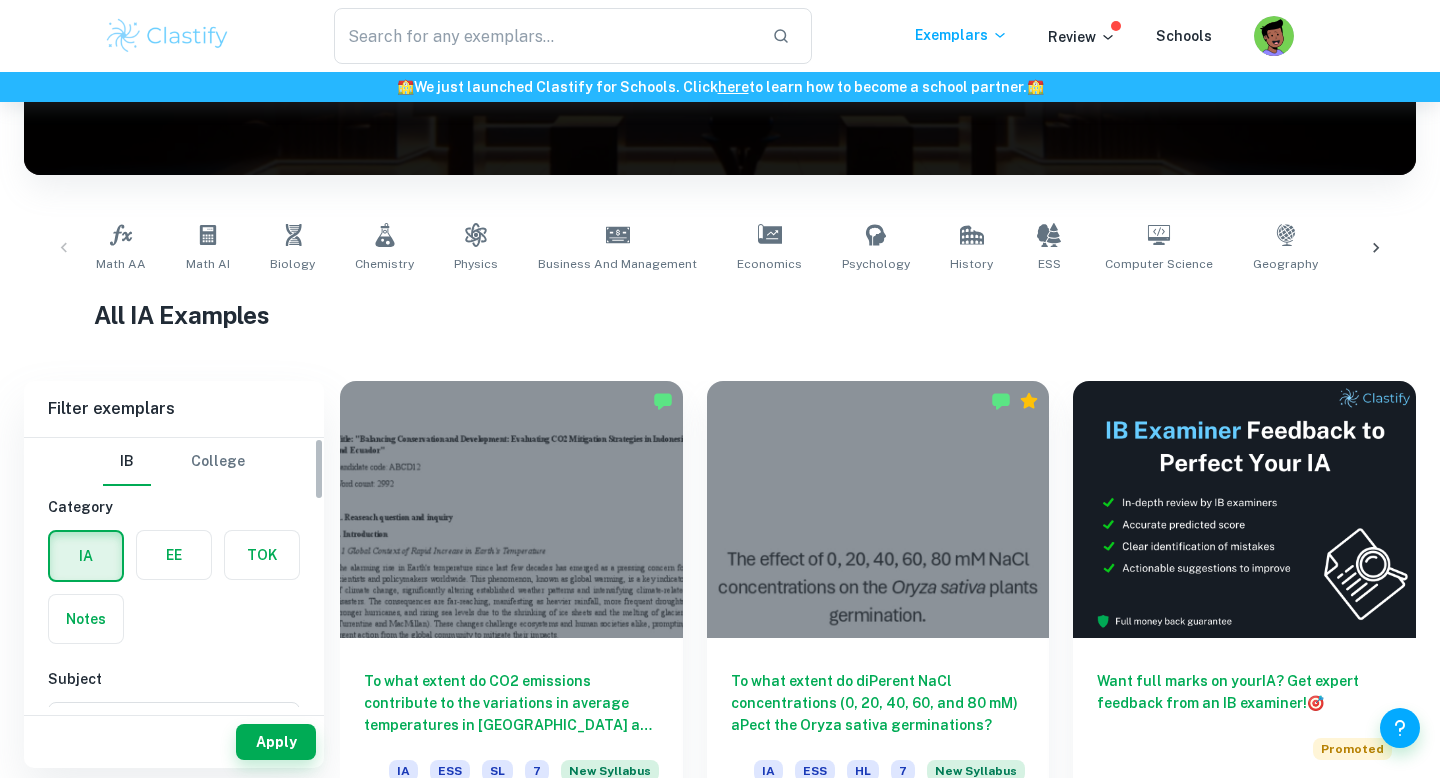 scroll, scrollTop: 369, scrollLeft: 0, axis: vertical 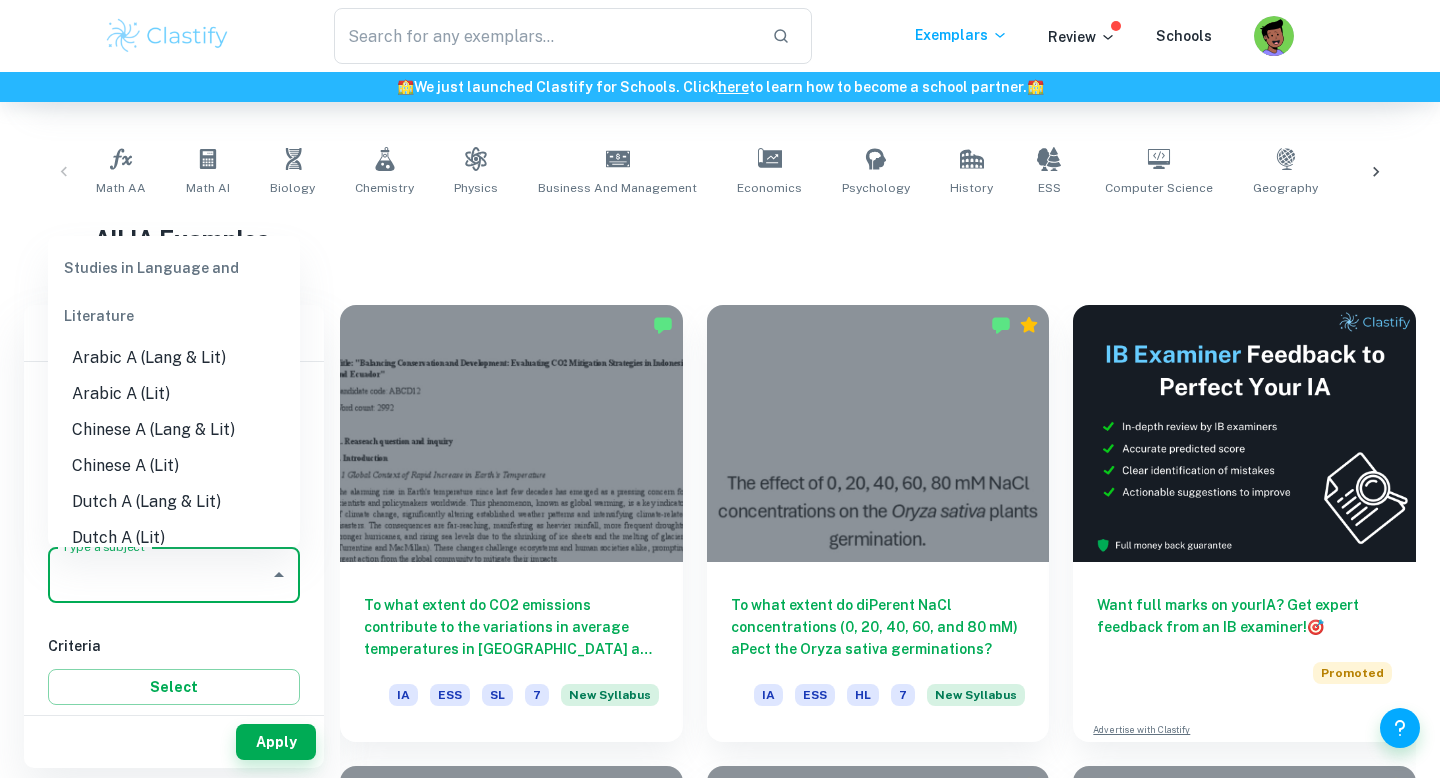 click on "Type a subject" at bounding box center [159, 575] 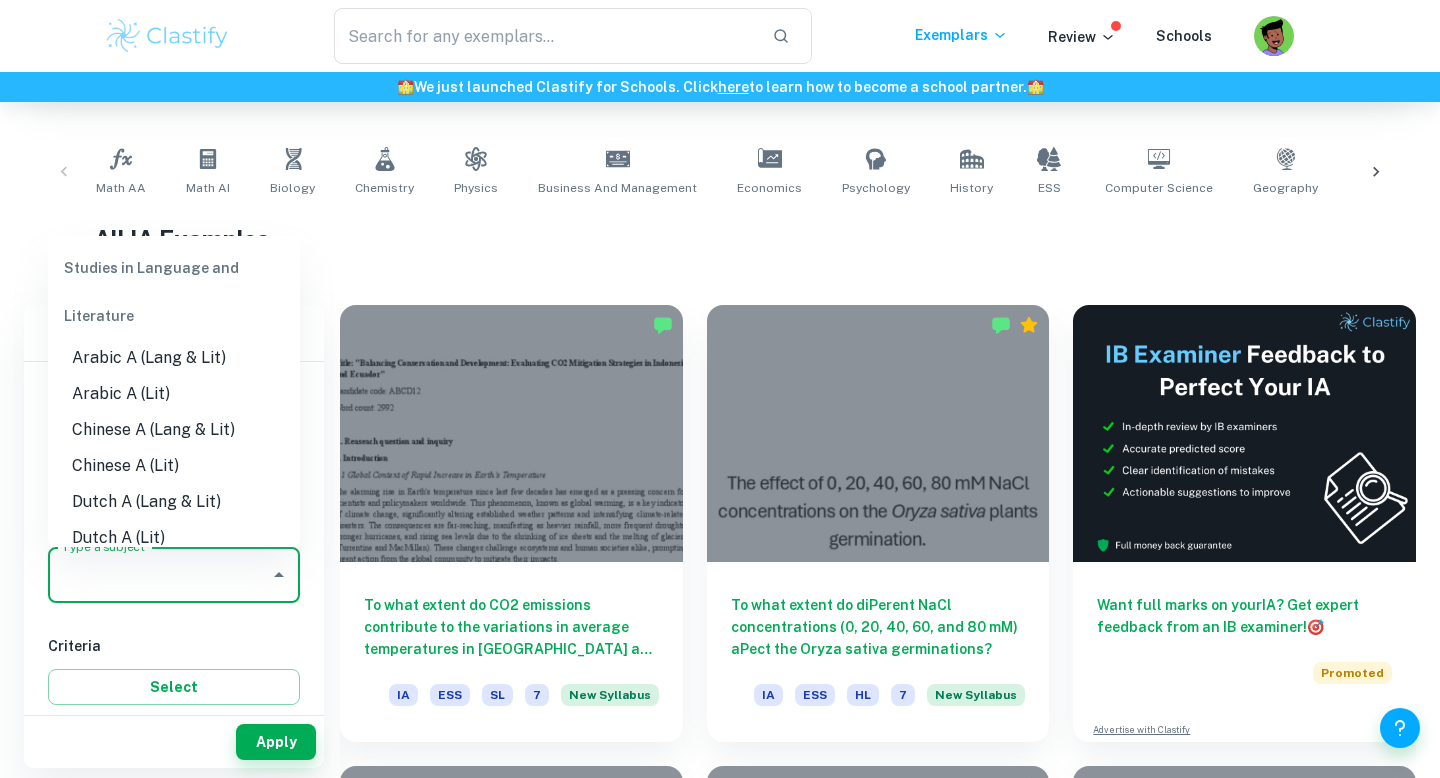 type on "h" 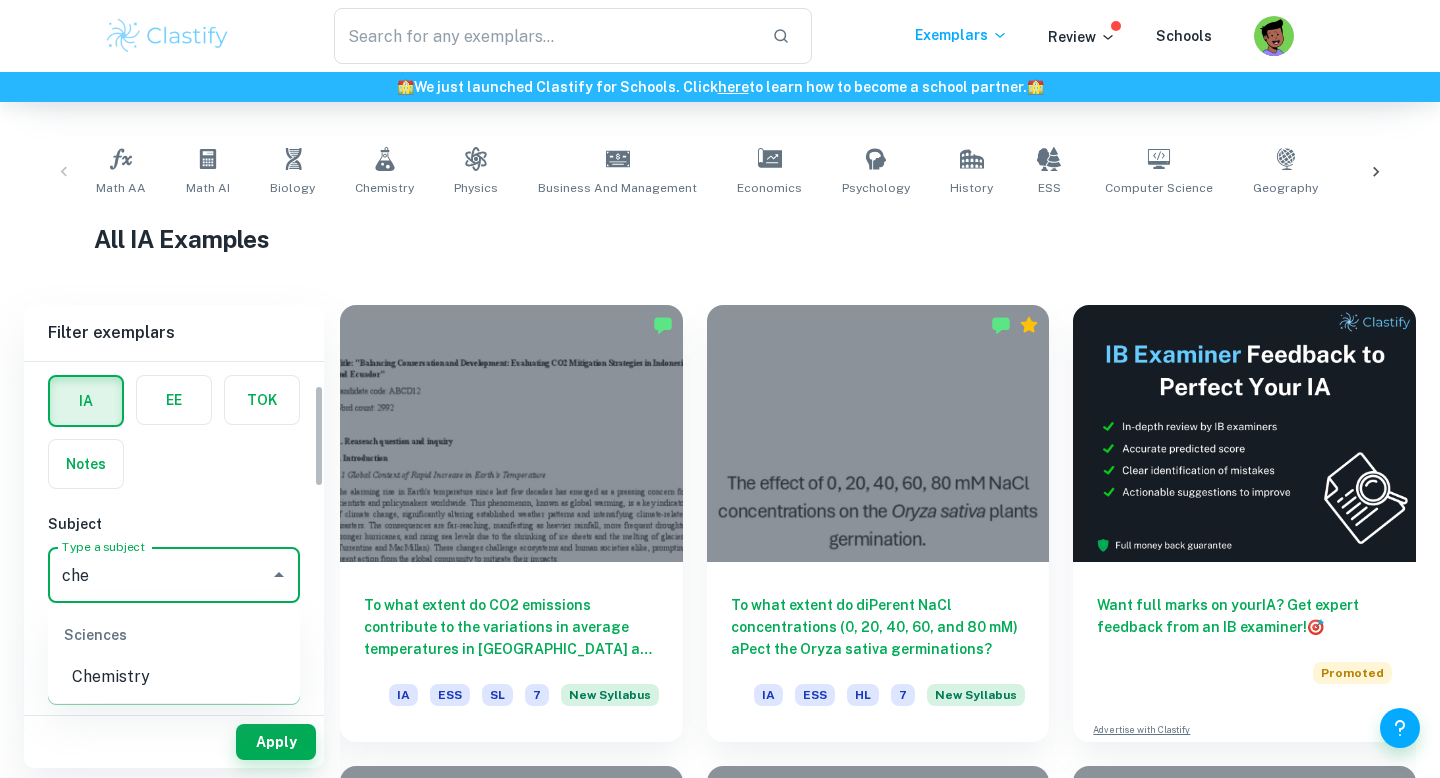 click on "Chemistry" at bounding box center [174, 677] 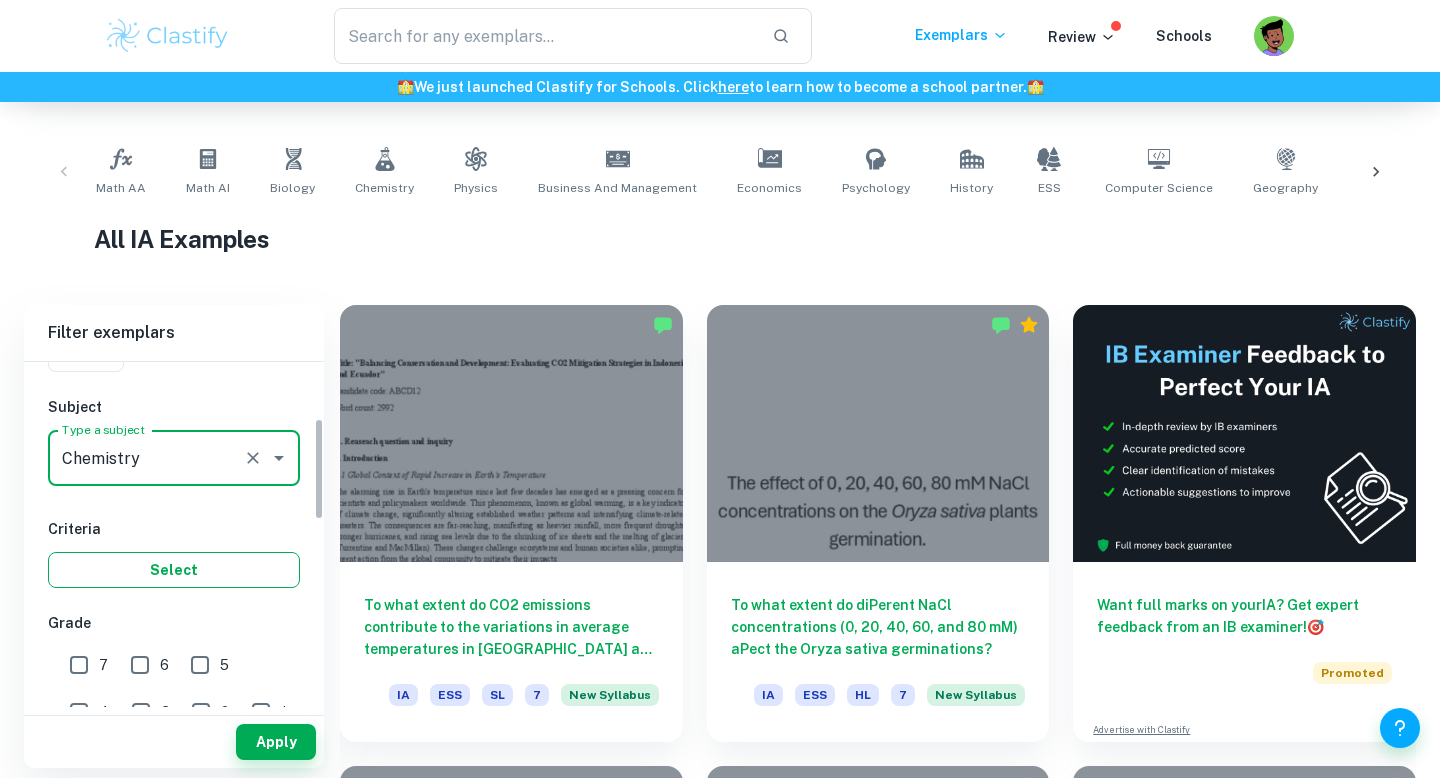scroll, scrollTop: 225, scrollLeft: 0, axis: vertical 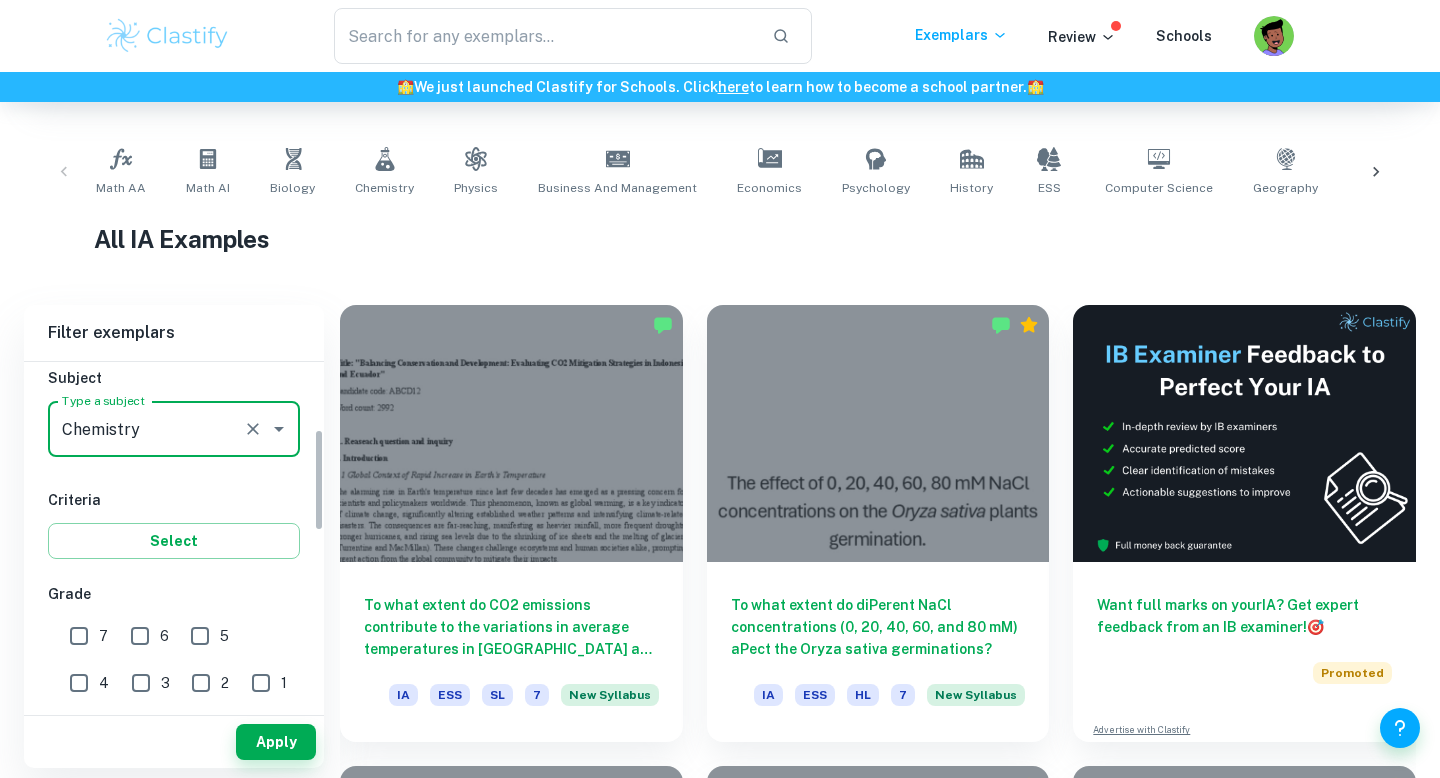 type on "Chemistry" 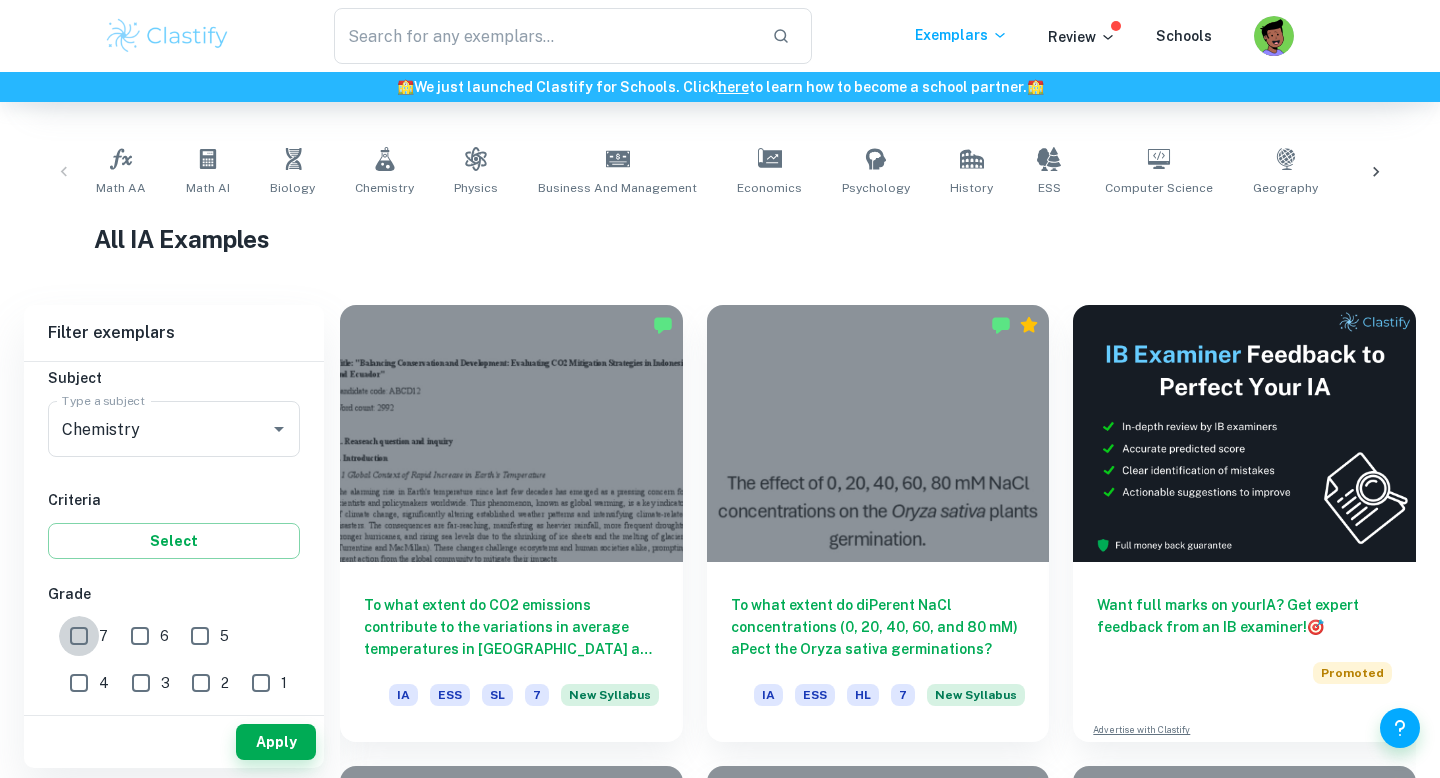 click on "7" at bounding box center (79, 636) 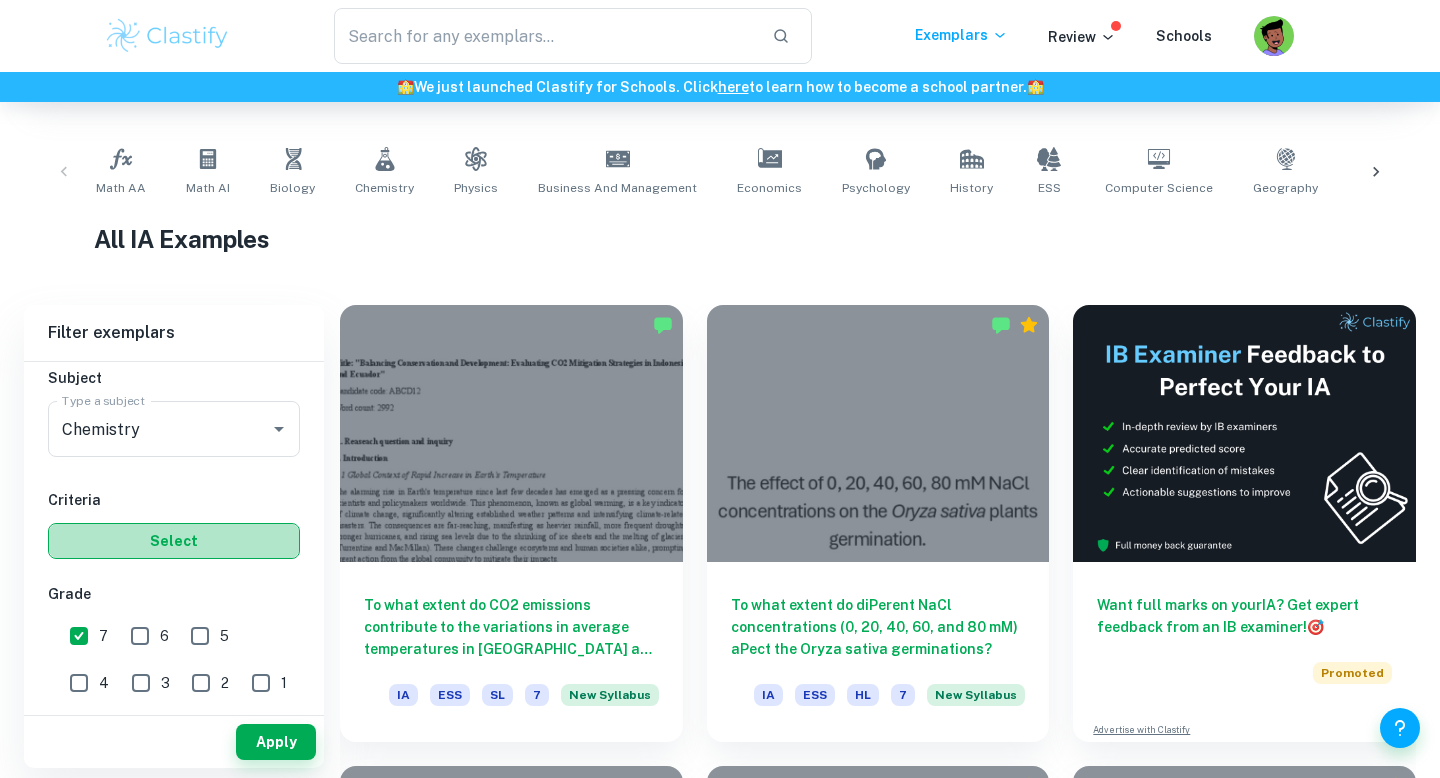 click on "Select" at bounding box center (174, 541) 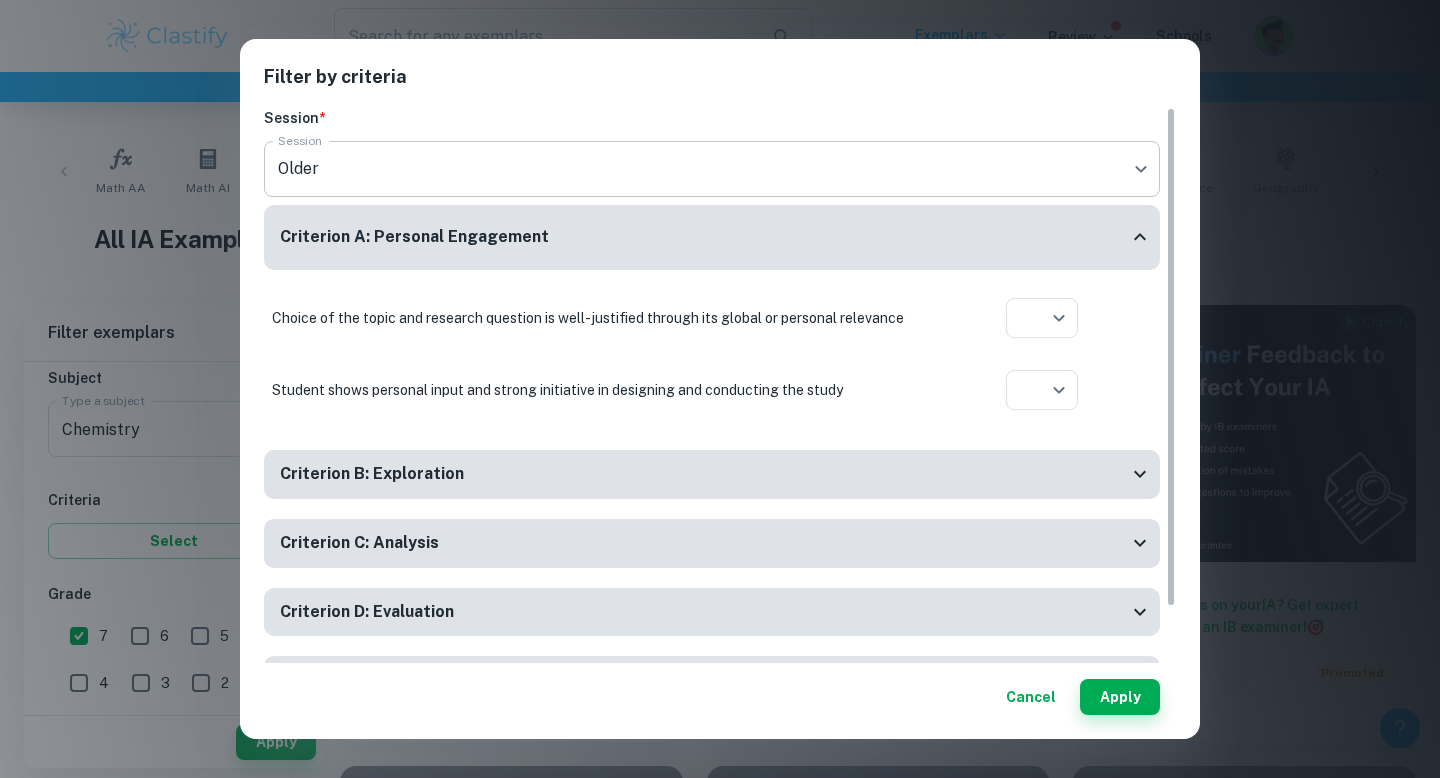 click on "We value your privacy We use cookies to enhance your browsing experience, serve personalised ads or content, and analyse our traffic. By clicking "Accept All", you consent to our use of cookies.   Cookie Policy Customise   Reject All   Accept All   Customise Consent Preferences   We use cookies to help you navigate efficiently and perform certain functions. You will find detailed information about all cookies under each consent category below. The cookies that are categorised as "Necessary" are stored on your browser as they are essential for enabling the basic functionalities of the site. ...  Show more For more information on how Google's third-party cookies operate and handle your data, see:   Google Privacy Policy Necessary Always Active Necessary cookies are required to enable the basic features of this site, such as providing secure log-in or adjusting your consent preferences. These cookies do not store any personally identifiable data. Functional Analytics Performance Advertisement Uncategorised" at bounding box center [720, 122] 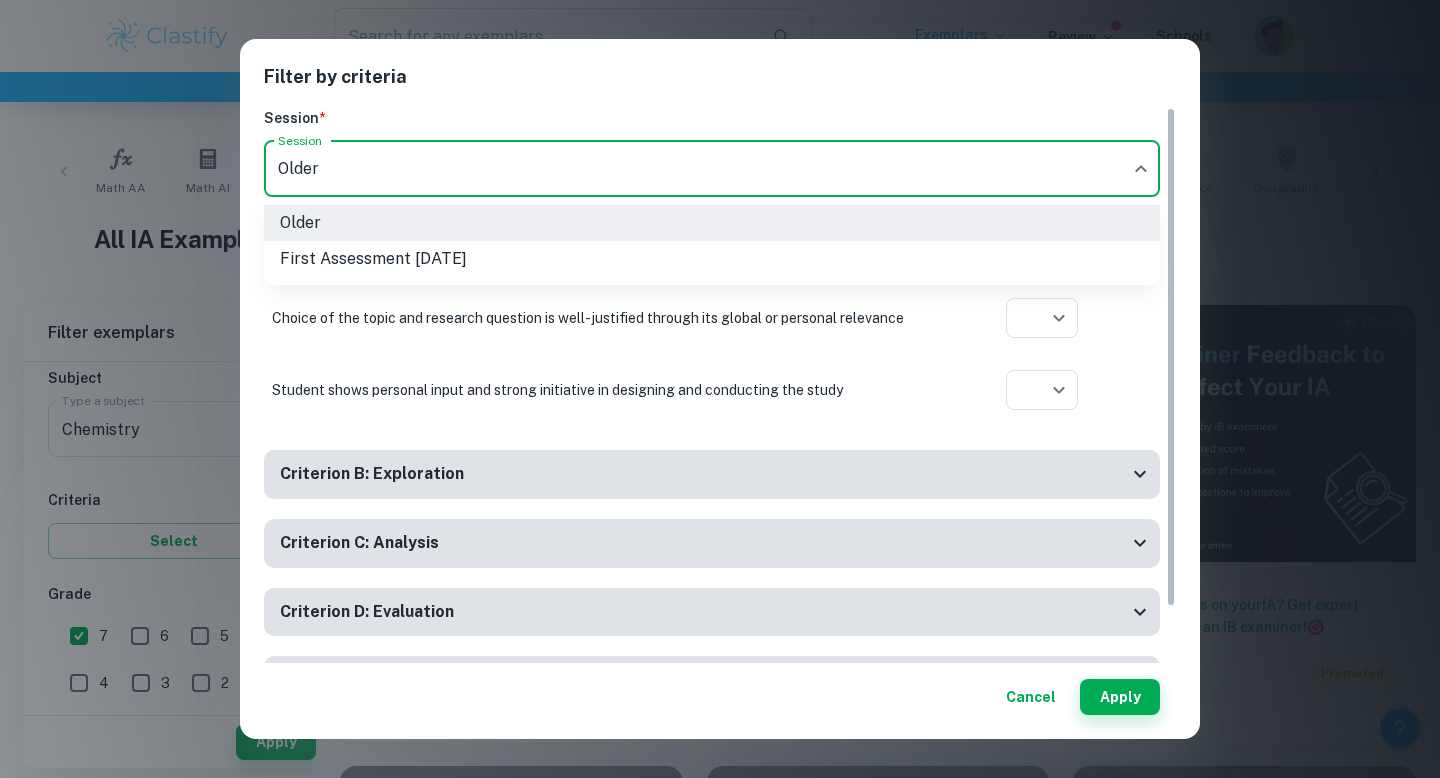 click on "First Assessment May 2025" at bounding box center [712, 259] 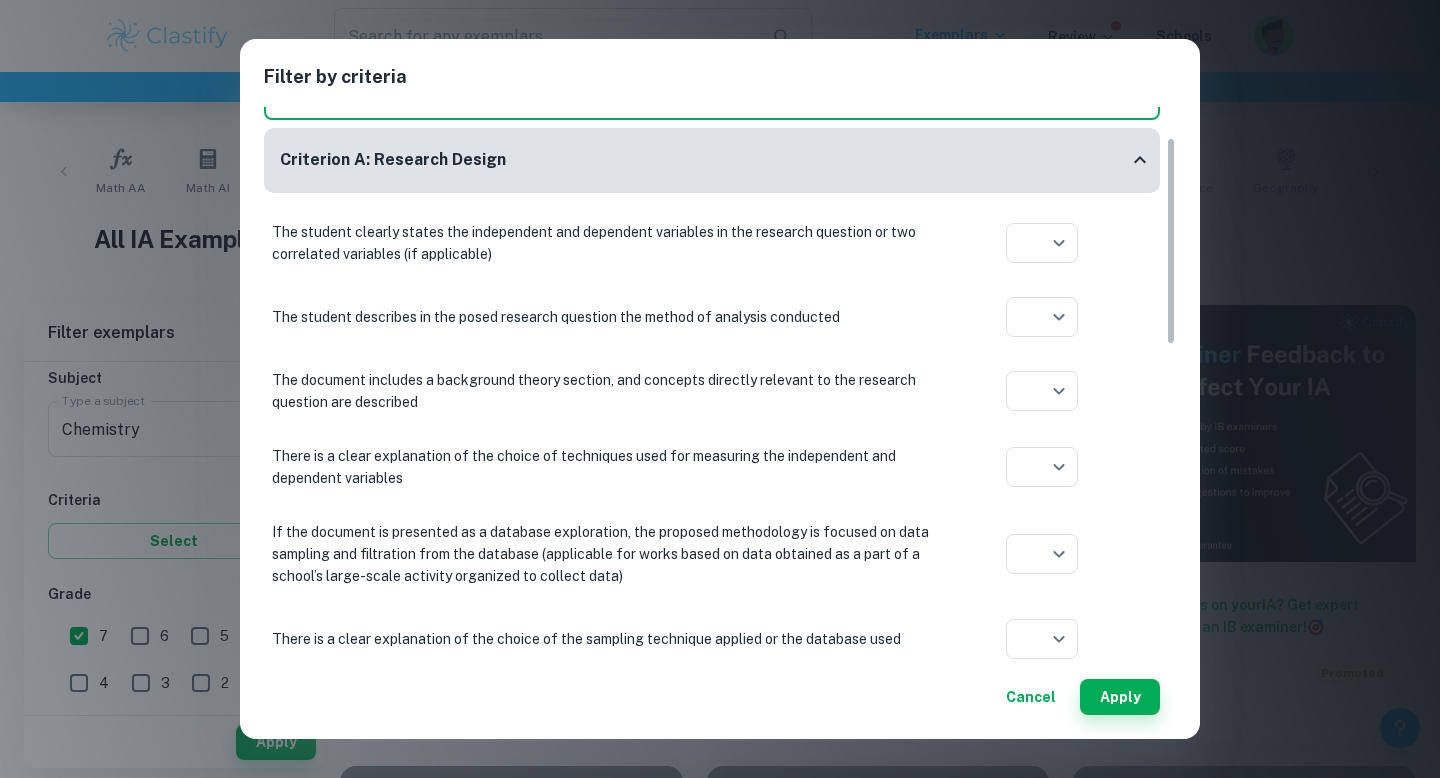 scroll, scrollTop: 80, scrollLeft: 0, axis: vertical 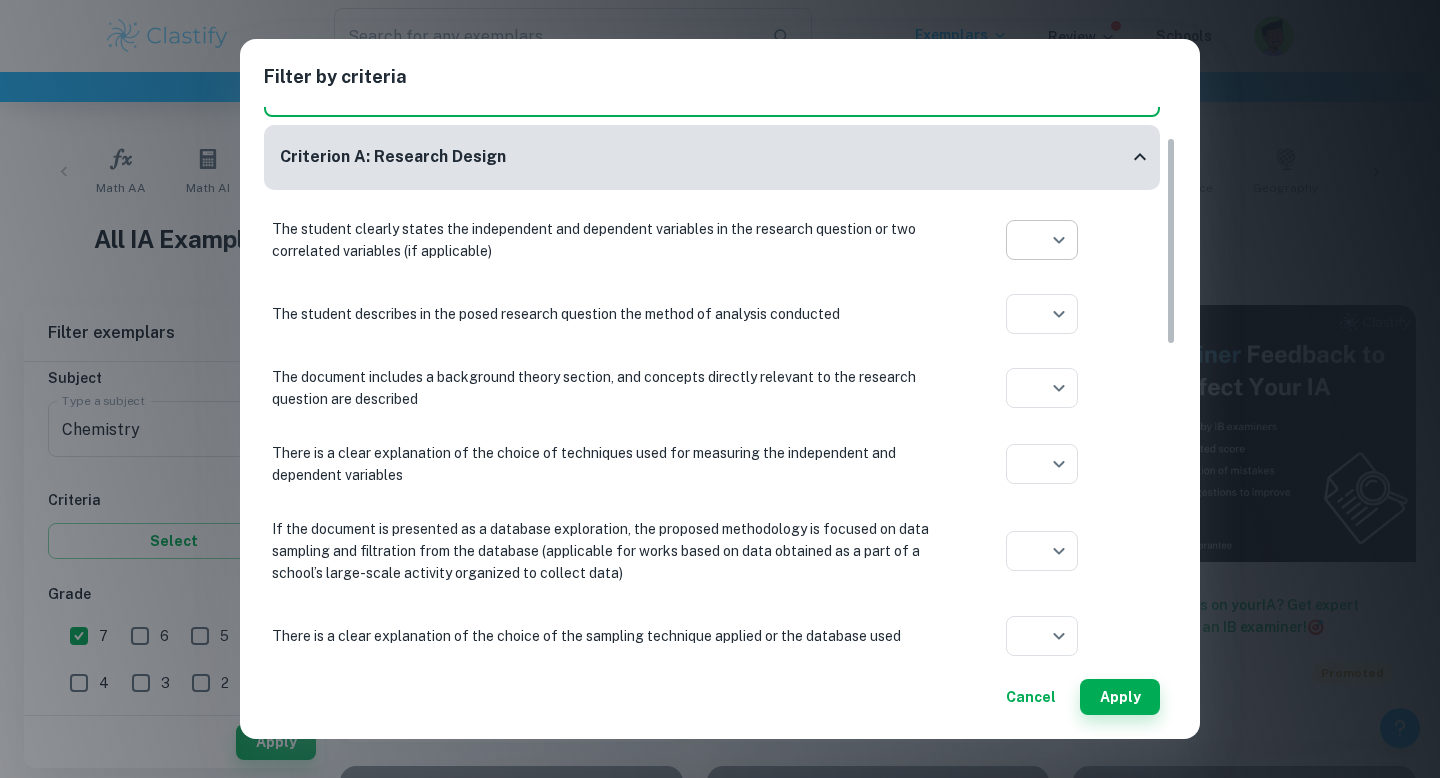 click on "We value your privacy We use cookies to enhance your browsing experience, serve personalised ads or content, and analyse our traffic. By clicking "Accept All", you consent to our use of cookies.   Cookie Policy Customise   Reject All   Accept All   Customise Consent Preferences   We use cookies to help you navigate efficiently and perform certain functions. You will find detailed information about all cookies under each consent category below. The cookies that are categorised as "Necessary" are stored on your browser as they are essential for enabling the basic functionalities of the site. ...  Show more For more information on how Google's third-party cookies operate and handle your data, see:   Google Privacy Policy Necessary Always Active Necessary cookies are required to enable the basic features of this site, such as providing secure log-in or adjusting your consent preferences. These cookies do not store any personally identifiable data. Functional Analytics Performance Advertisement Uncategorised" at bounding box center [720, 122] 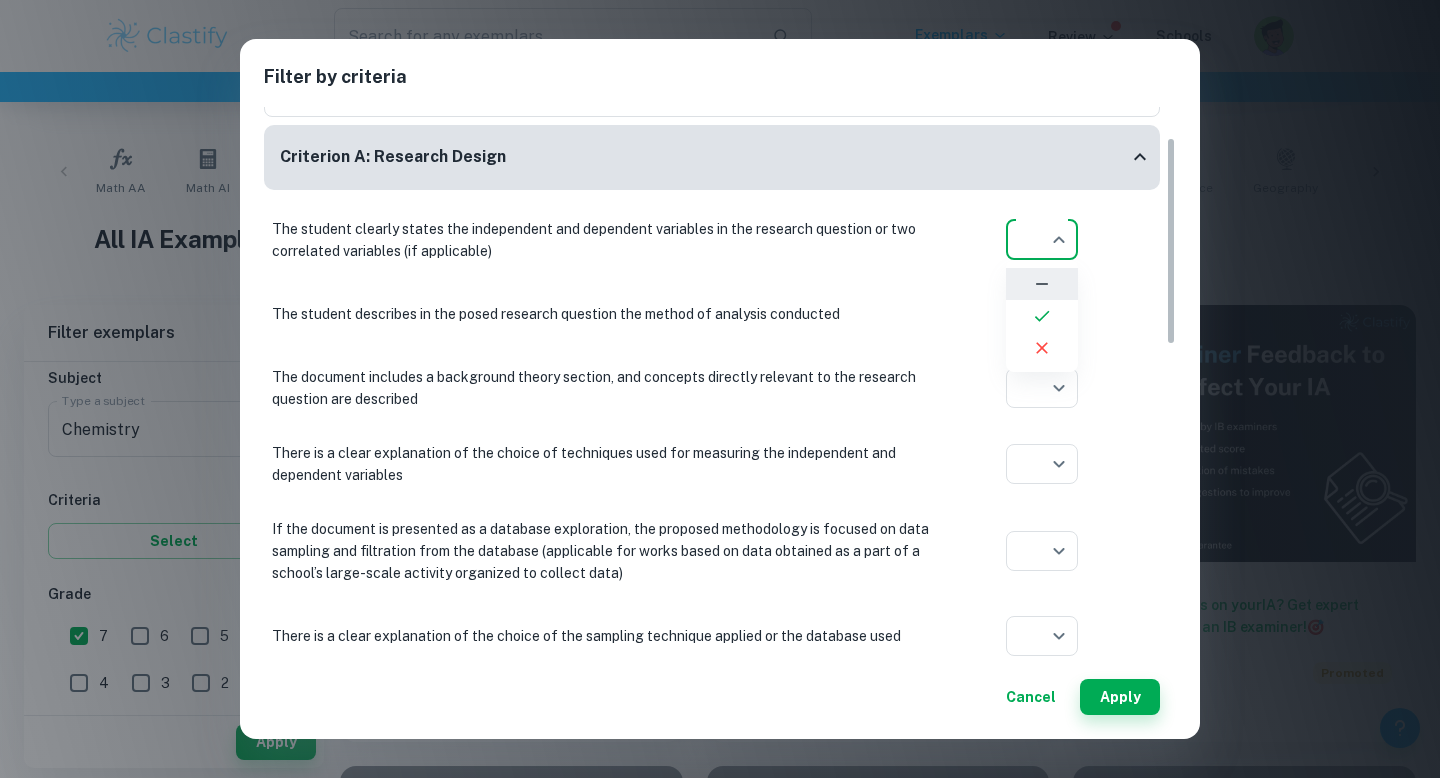 click at bounding box center (720, 389) 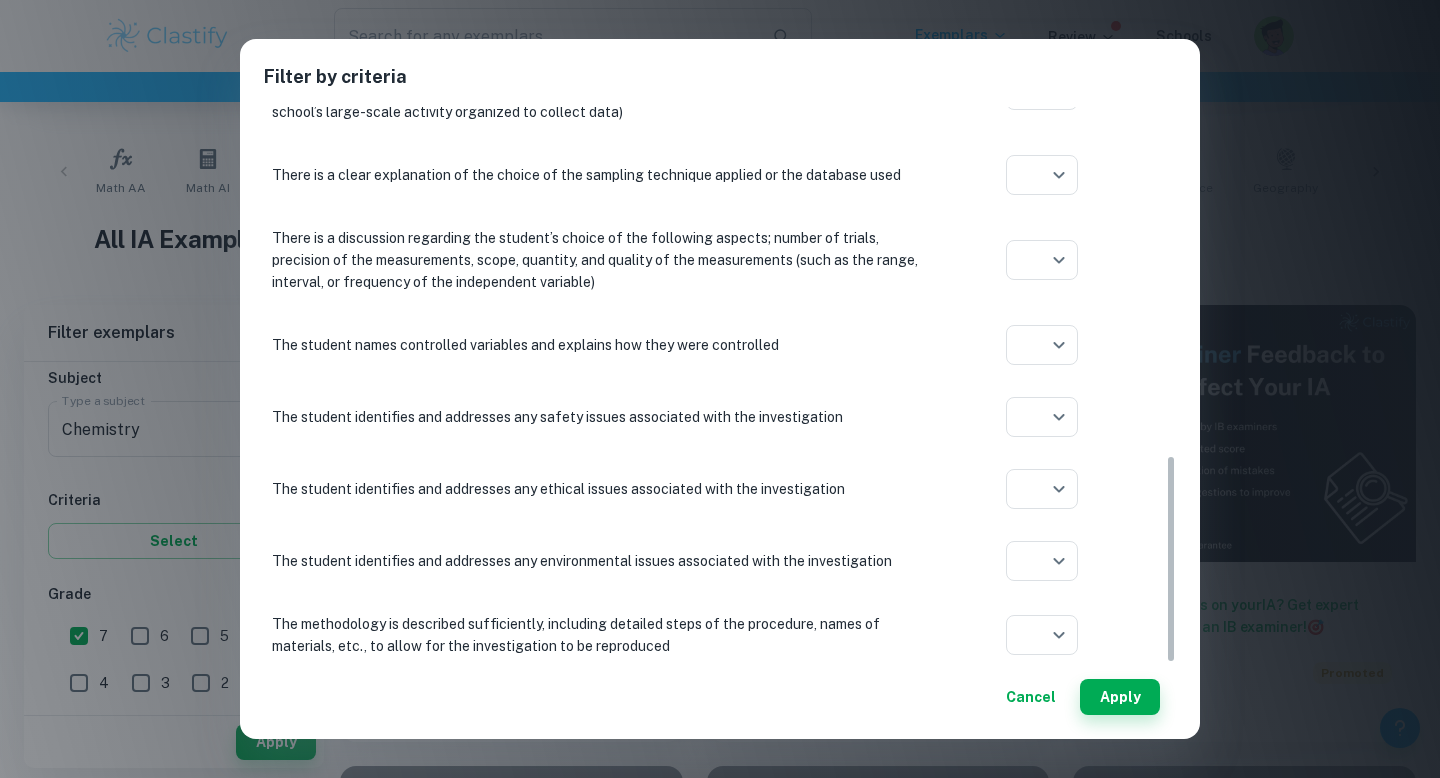 scroll, scrollTop: 926, scrollLeft: 0, axis: vertical 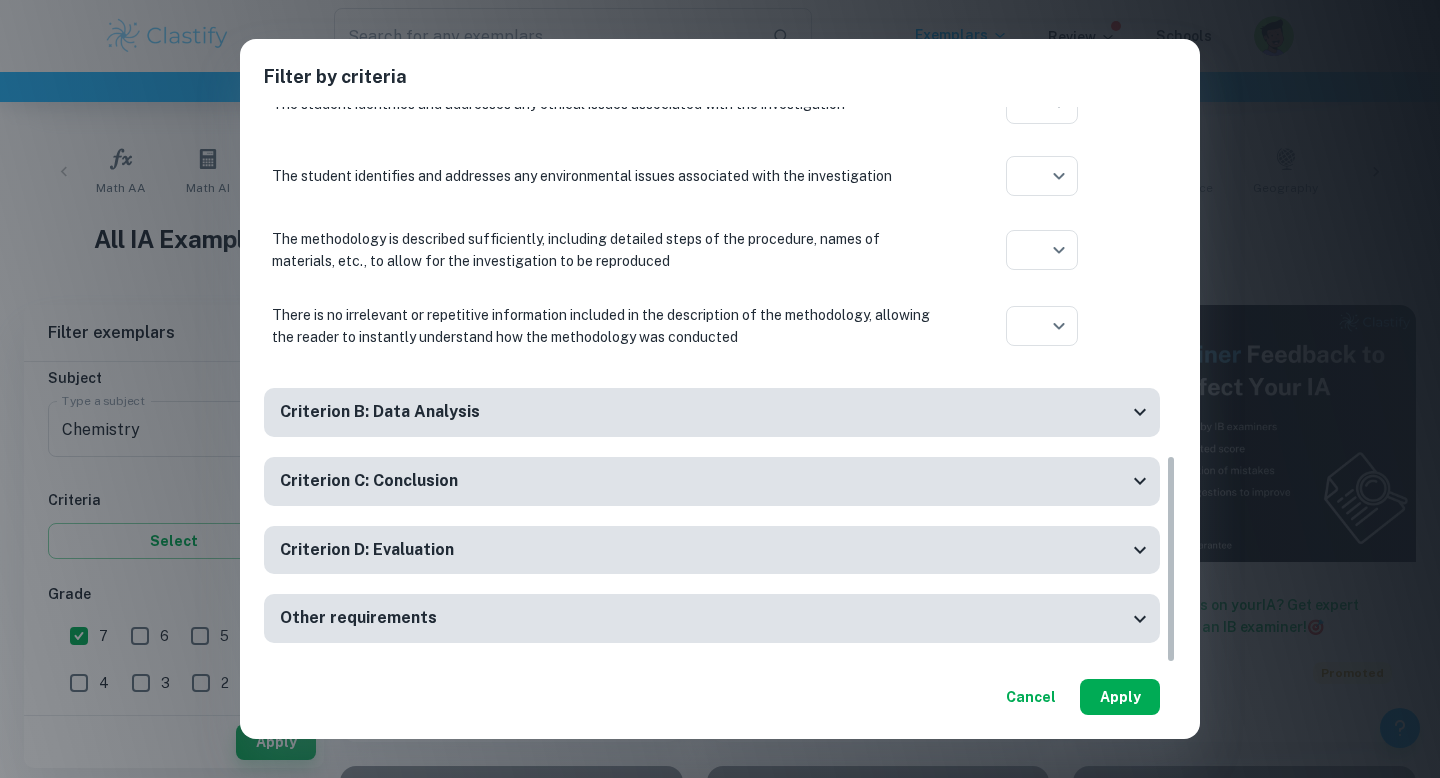click on "Apply" at bounding box center [1120, 697] 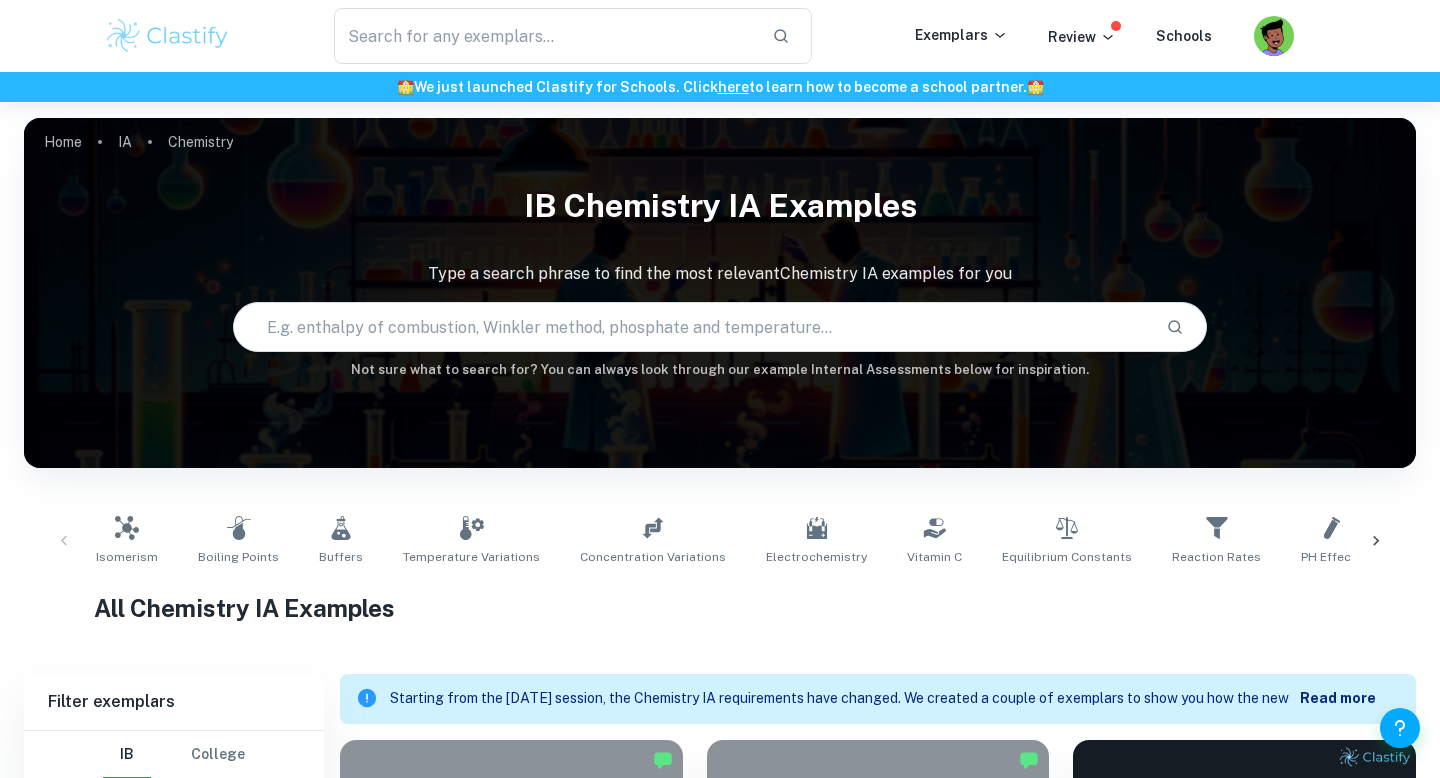 scroll, scrollTop: 372, scrollLeft: 0, axis: vertical 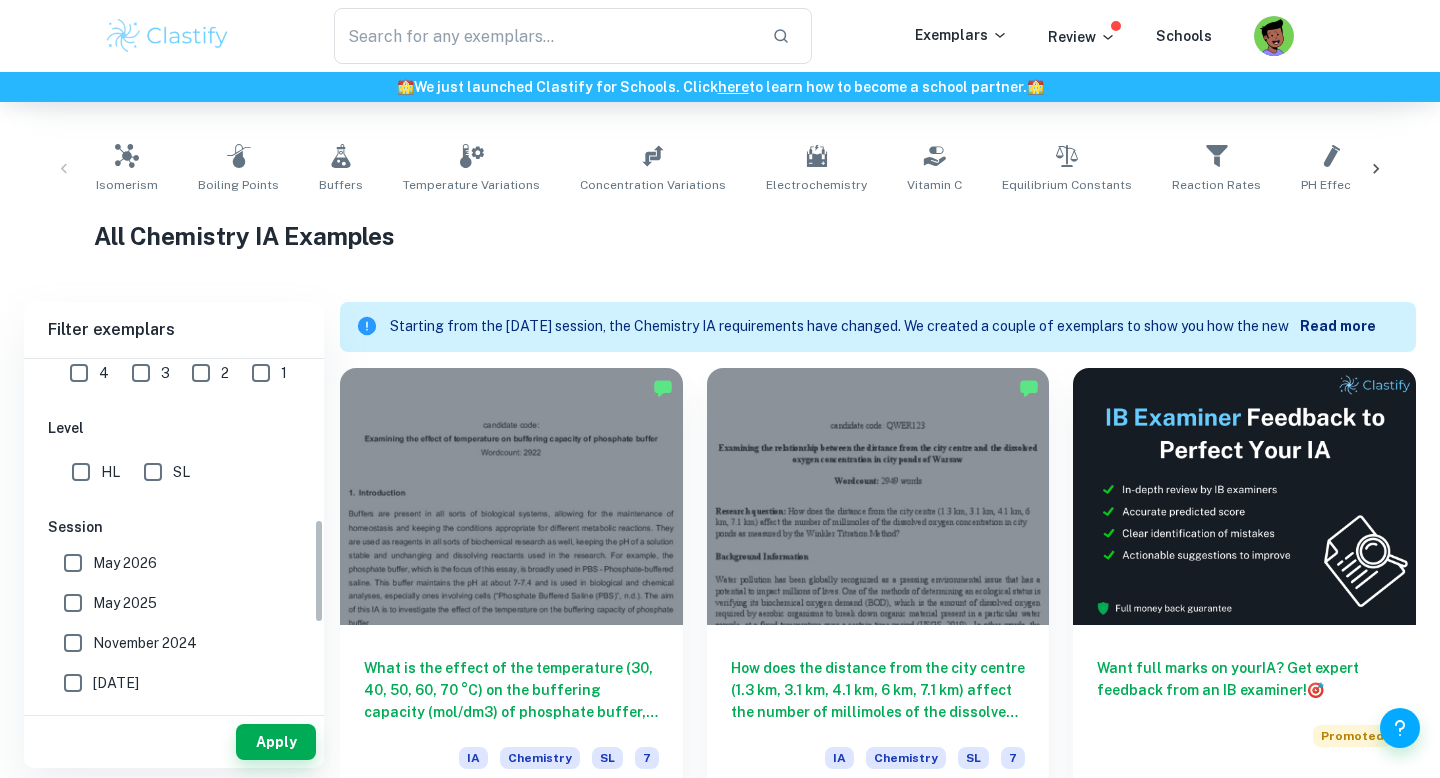 click on "HL" at bounding box center (81, 472) 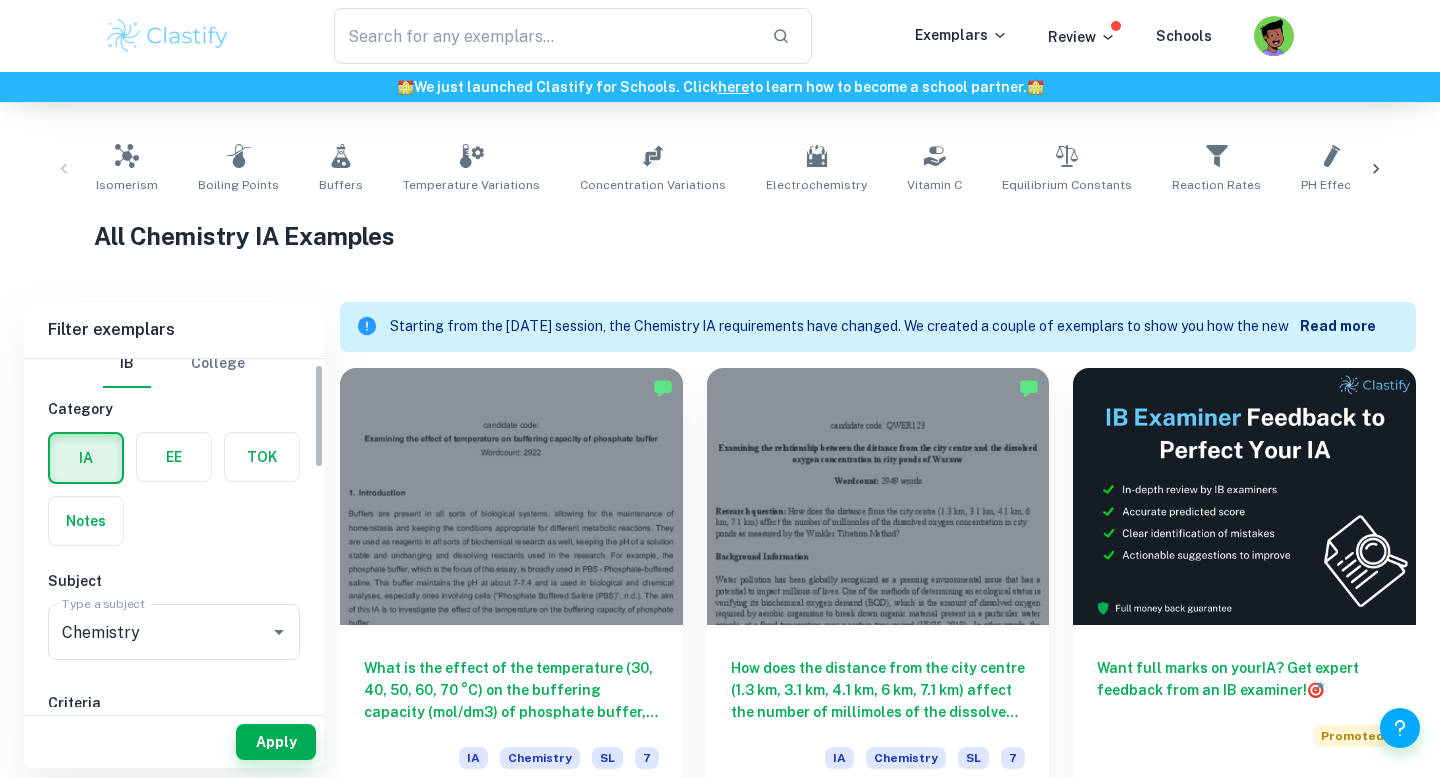 scroll, scrollTop: 0, scrollLeft: 0, axis: both 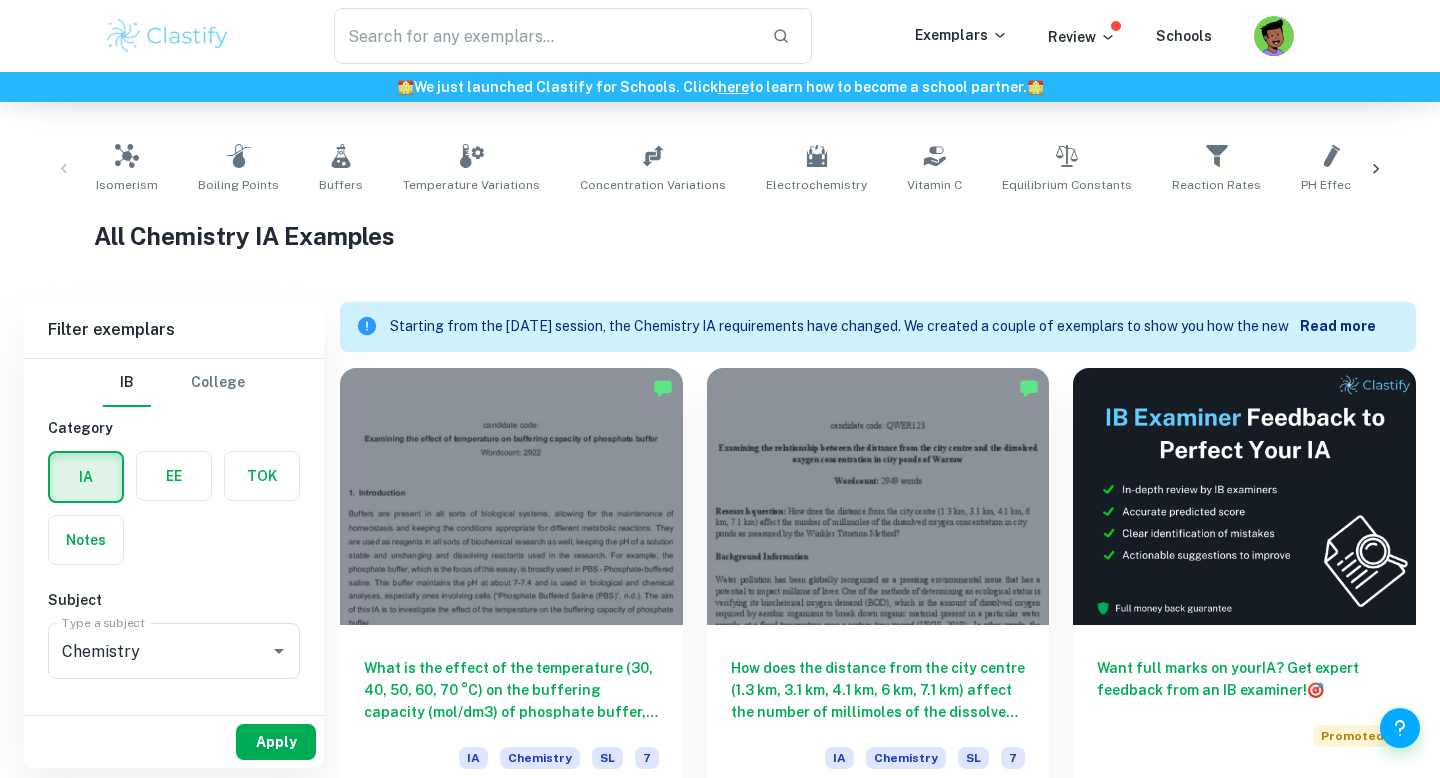 click on "Apply" at bounding box center (276, 742) 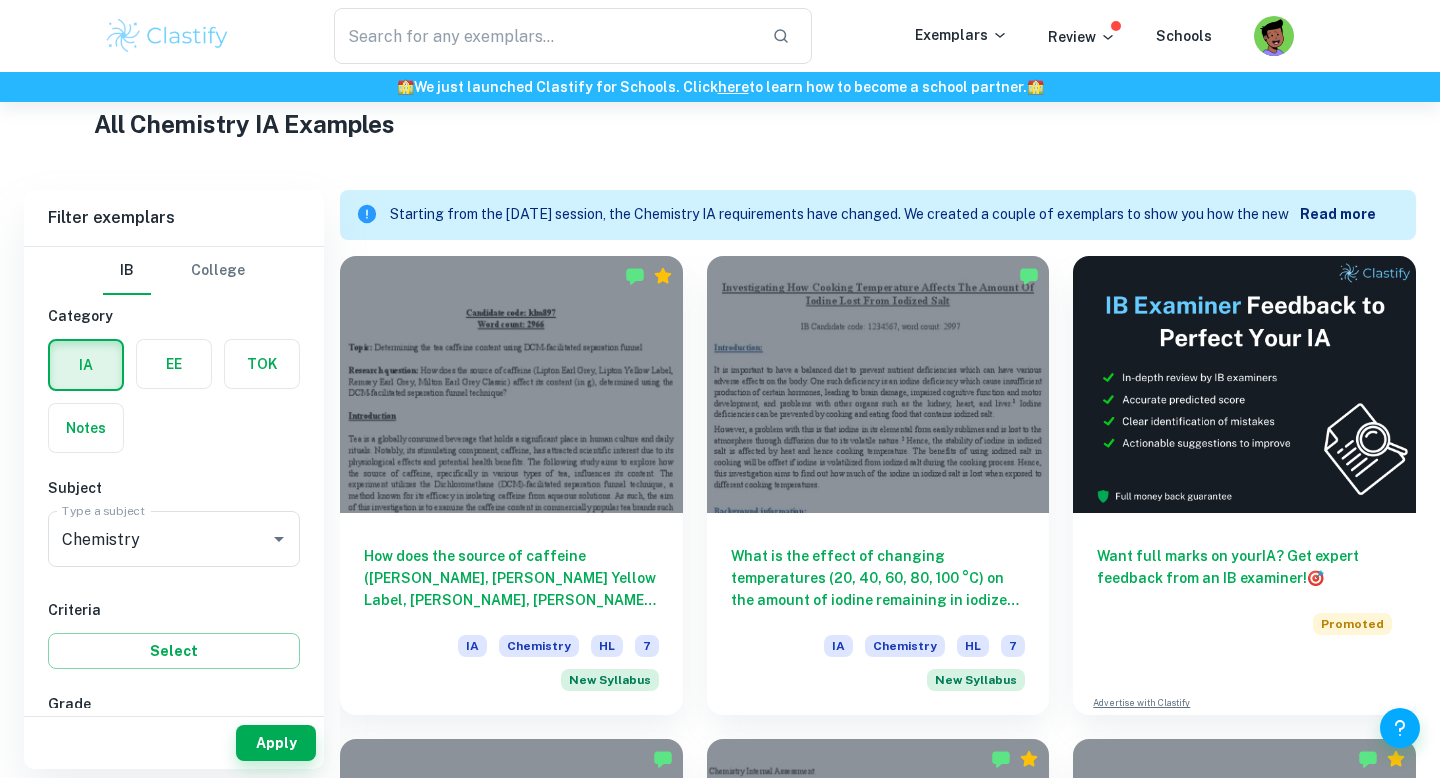 scroll, scrollTop: 487, scrollLeft: 0, axis: vertical 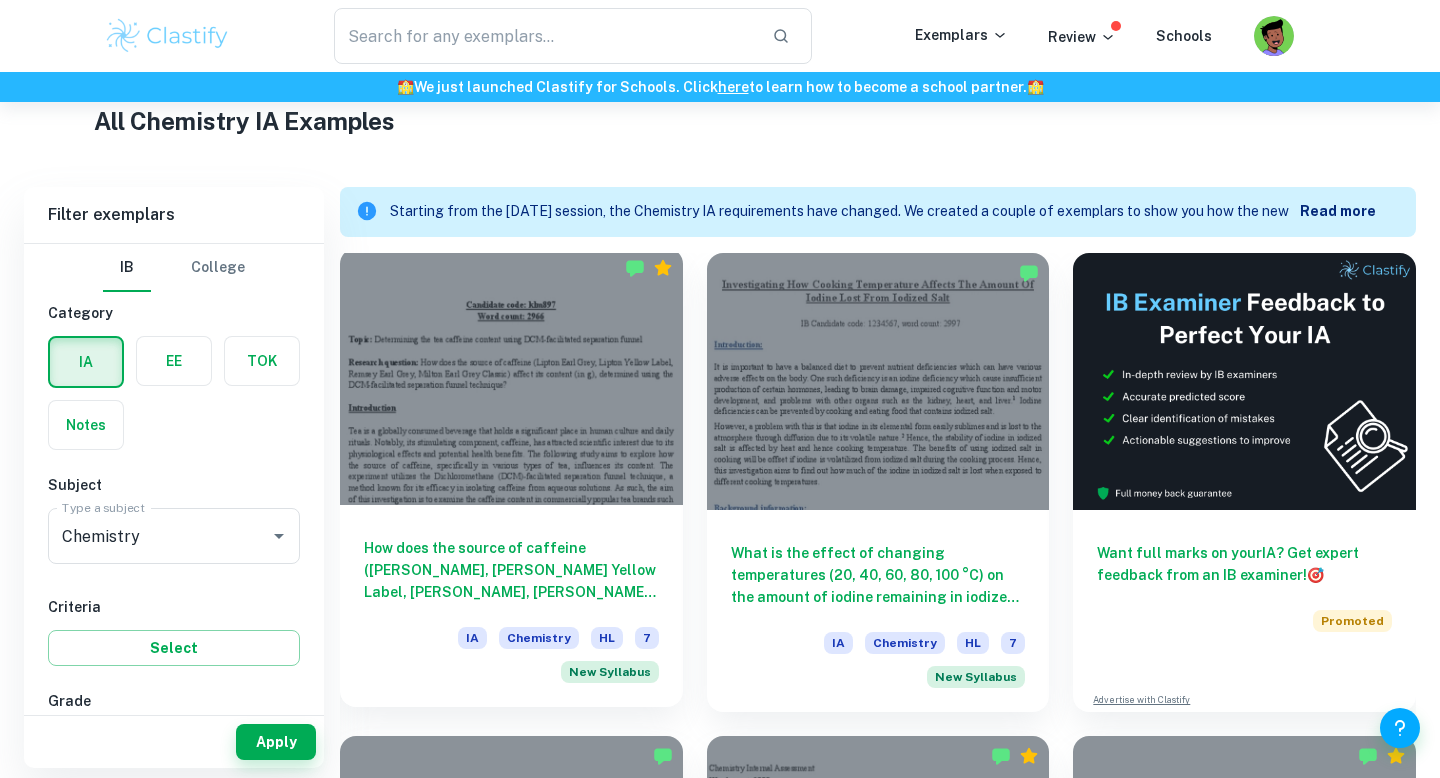 click on "How does the source of caffeine (Lipton Earl Grey, Lipton Yellow Label, Remsey Earl Grey, Milton Earl Grey Classic) affect its content (in g), determined using the DCM-facilitated separation funnel technique?" at bounding box center (511, 570) 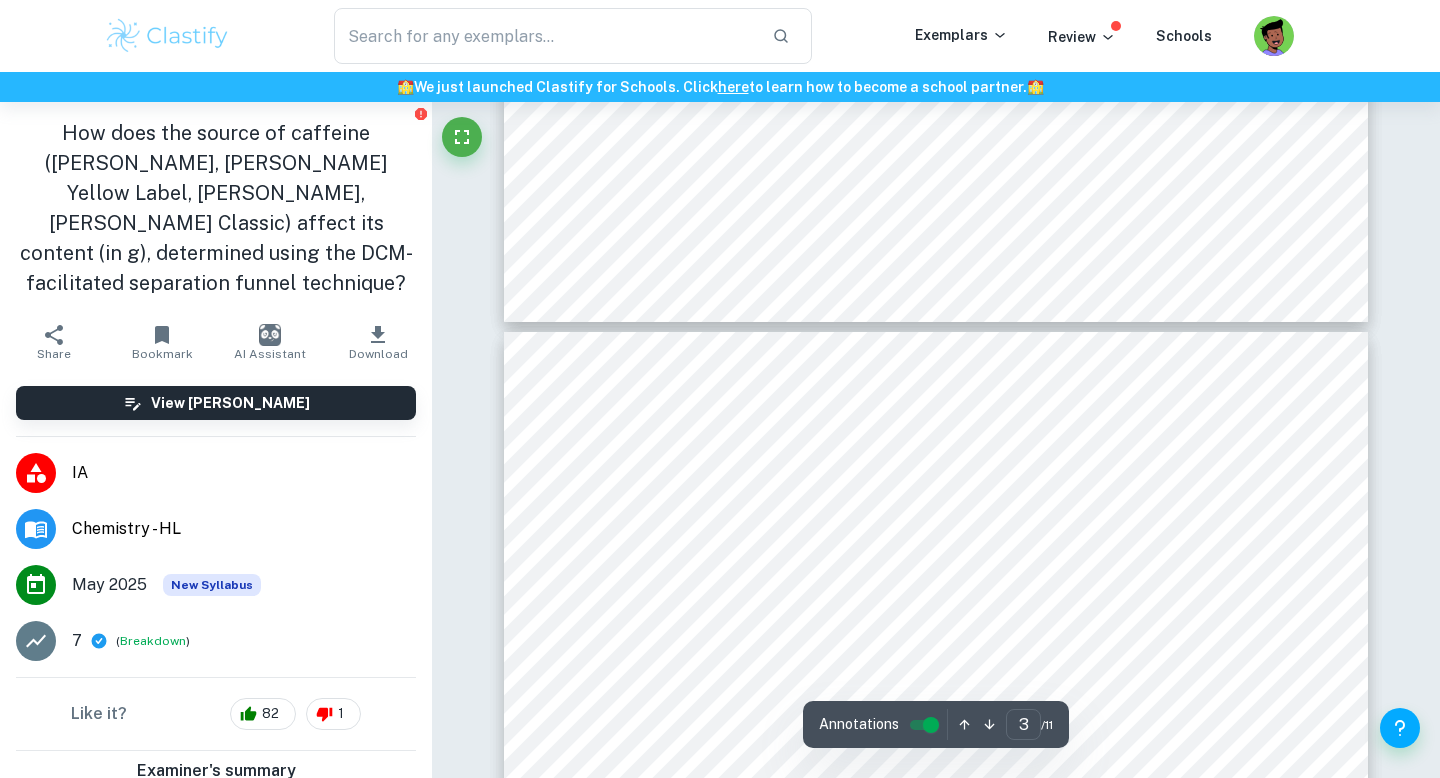 scroll, scrollTop: 2452, scrollLeft: 0, axis: vertical 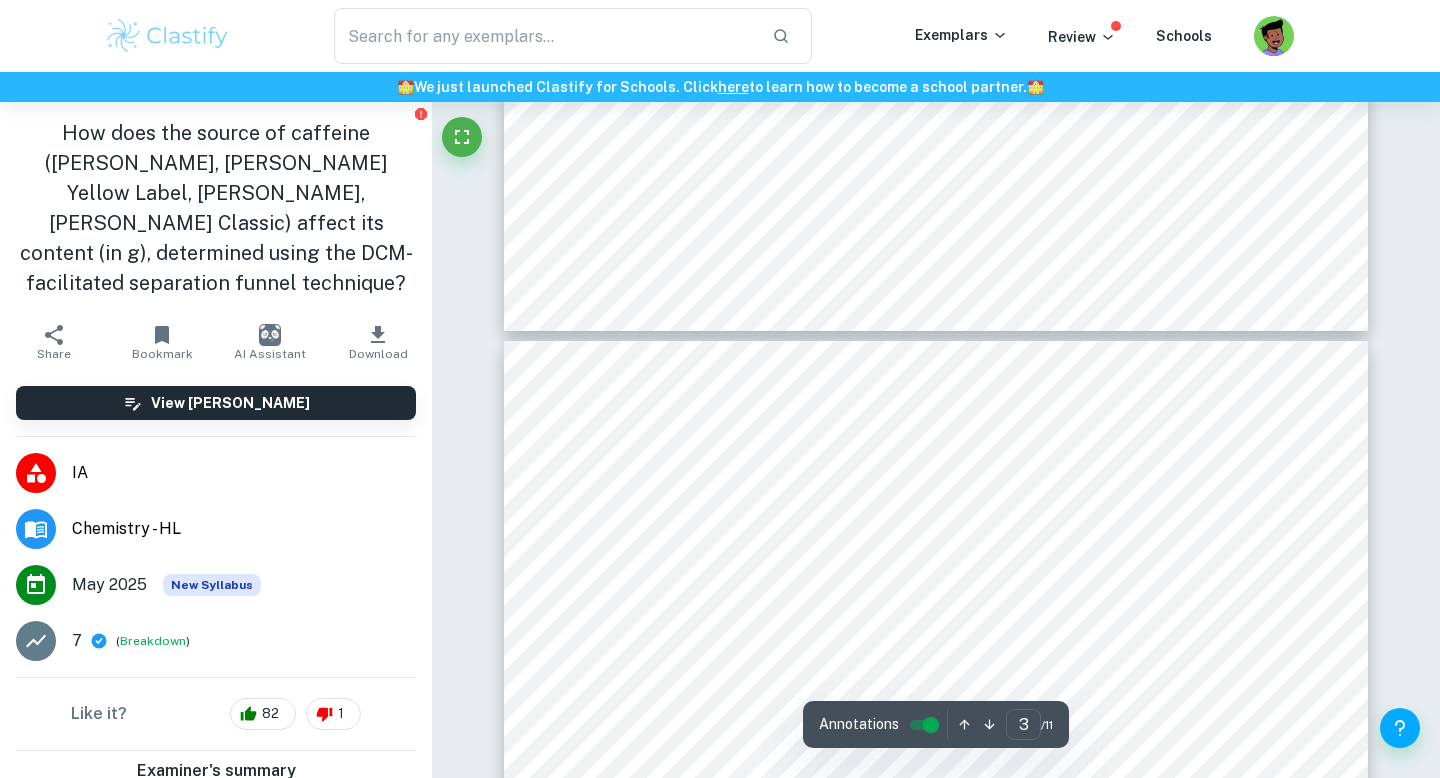 type on "4" 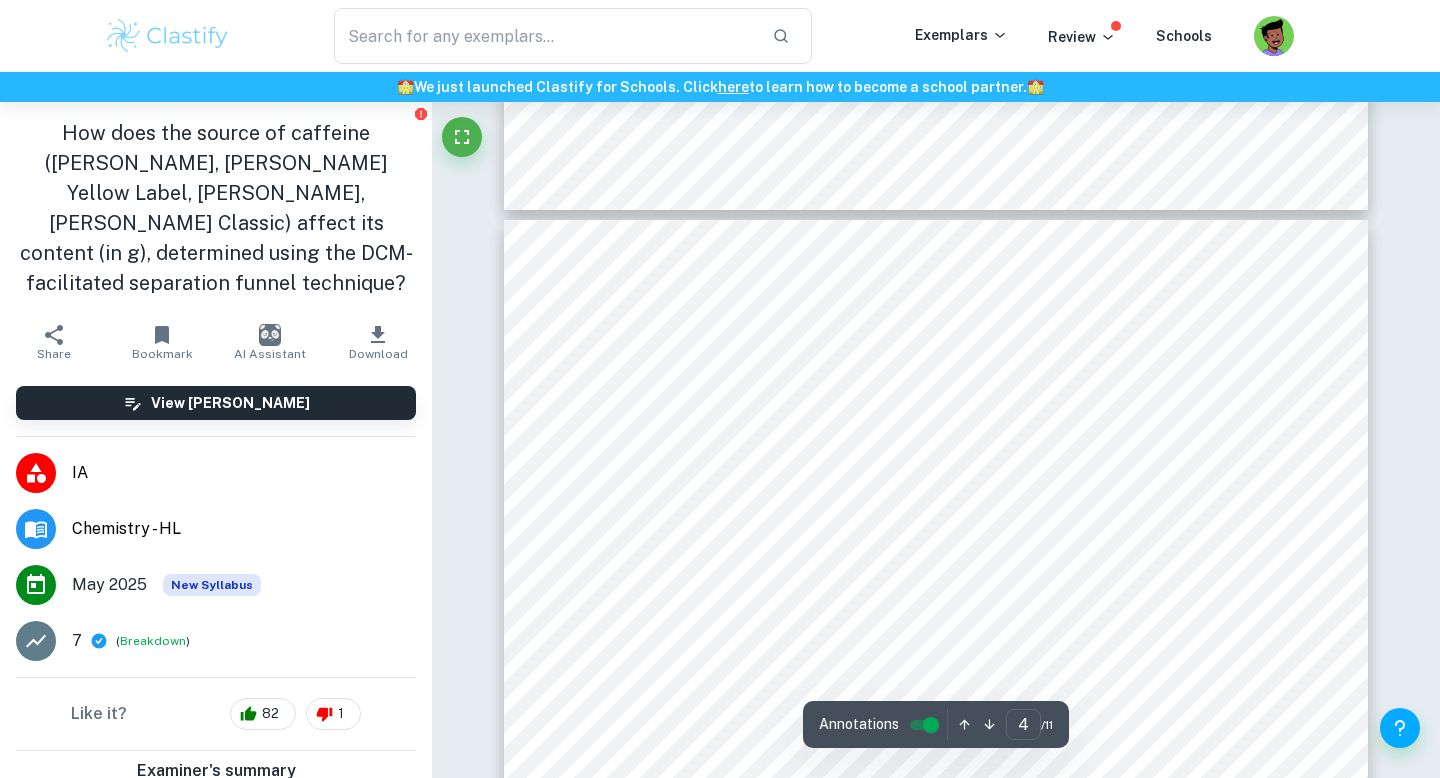 scroll, scrollTop: 3812, scrollLeft: 0, axis: vertical 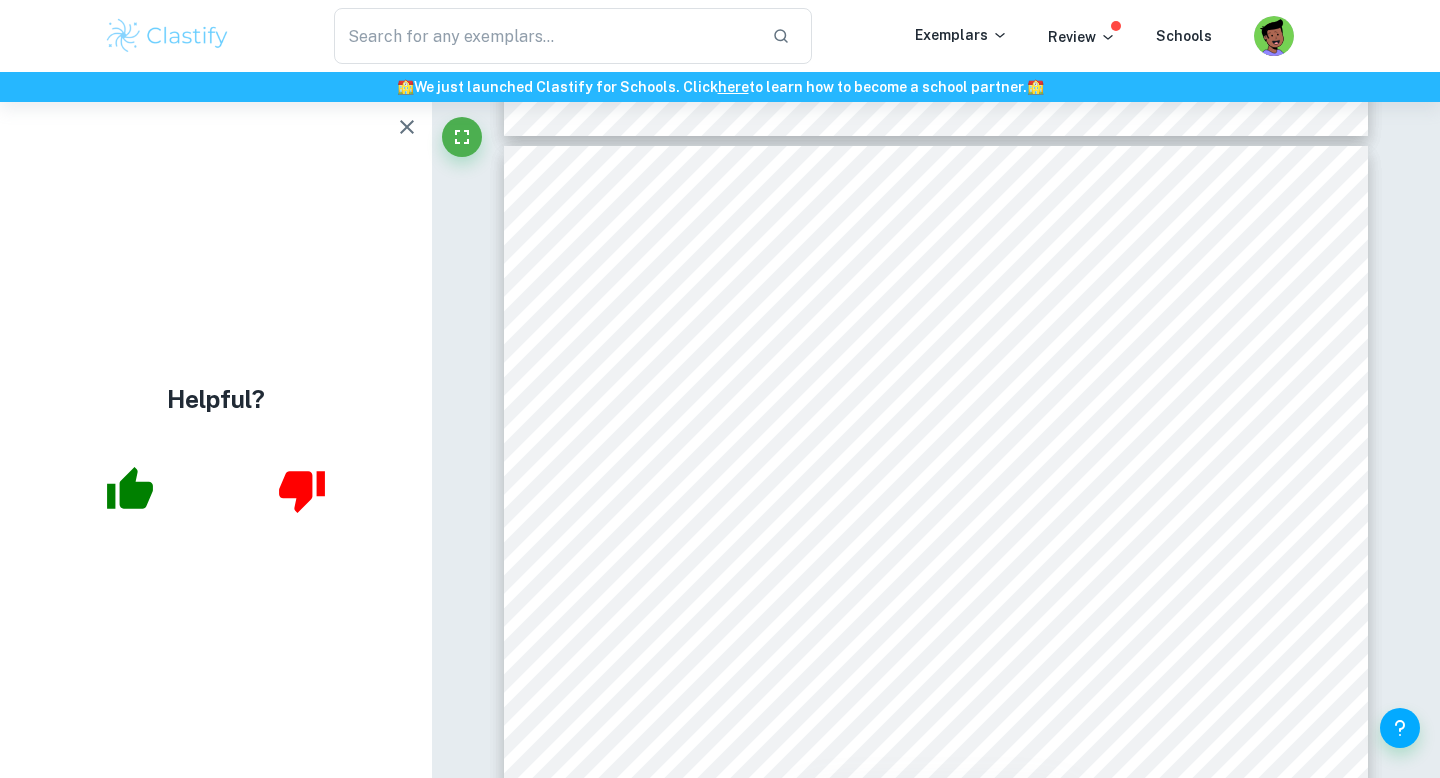 click 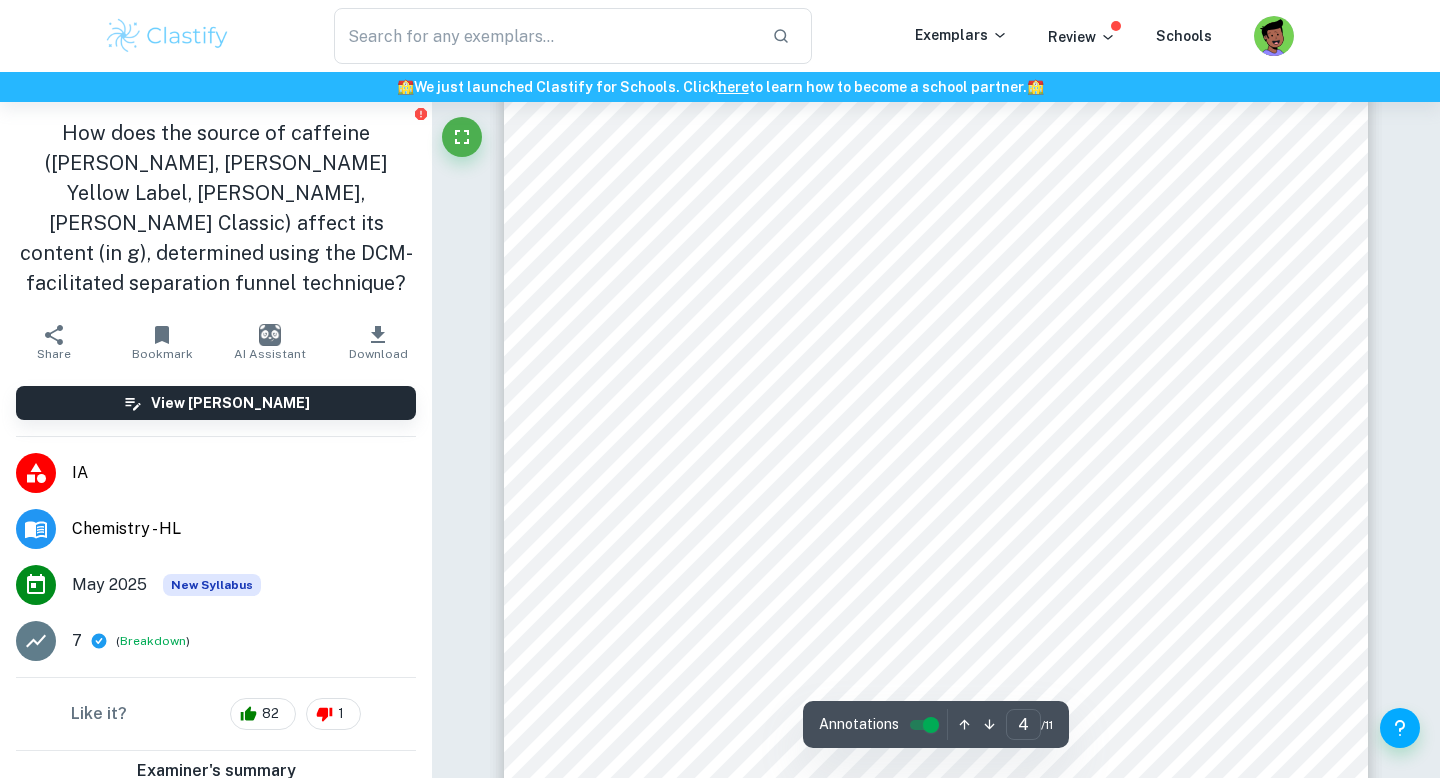 scroll, scrollTop: 4272, scrollLeft: 0, axis: vertical 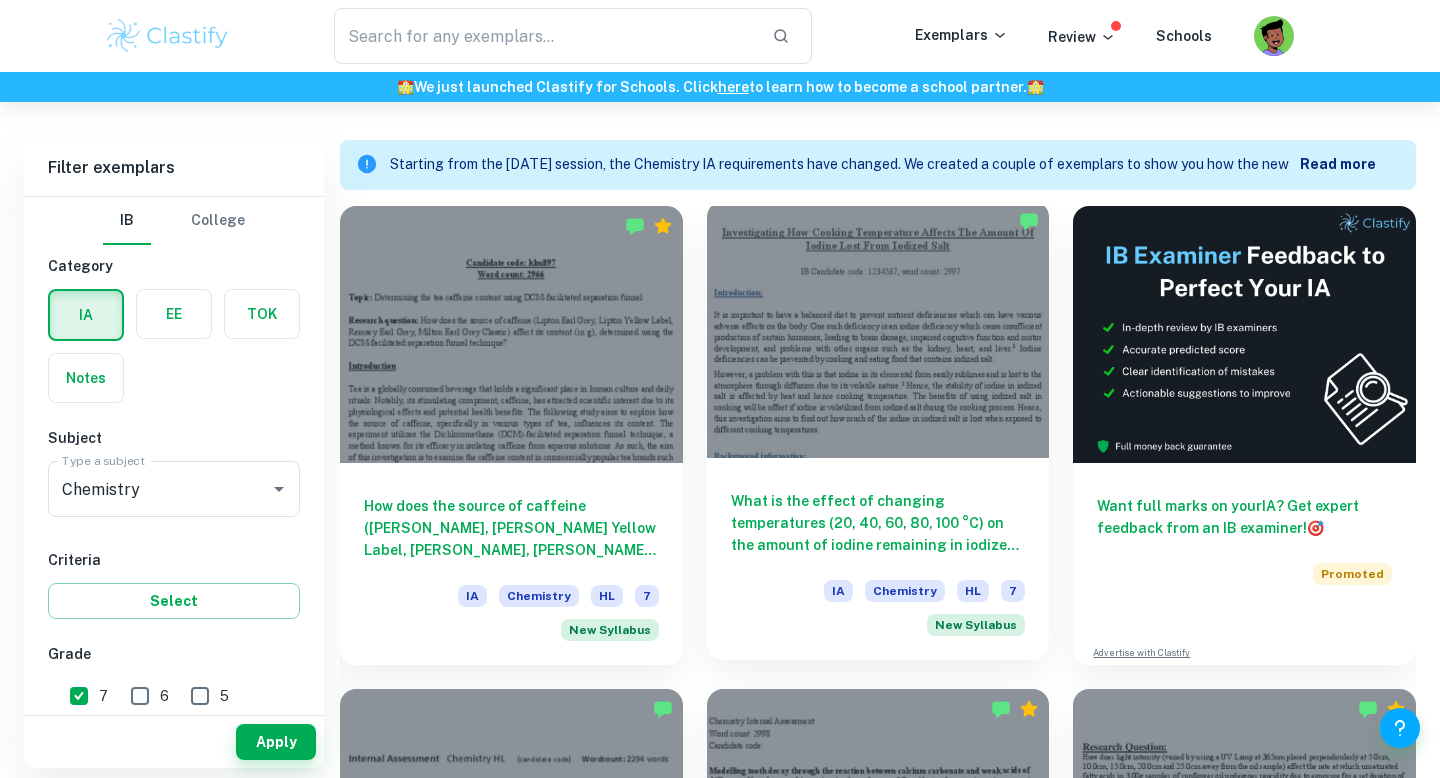 click on "What is the effect of changing temperatures (20, 40, 60, 80, 100 °C) on the amount of iodine remaining in iodized salt (in grams) after exposure to heat during cooking, as measured by an iodometric titration?" at bounding box center [878, 523] 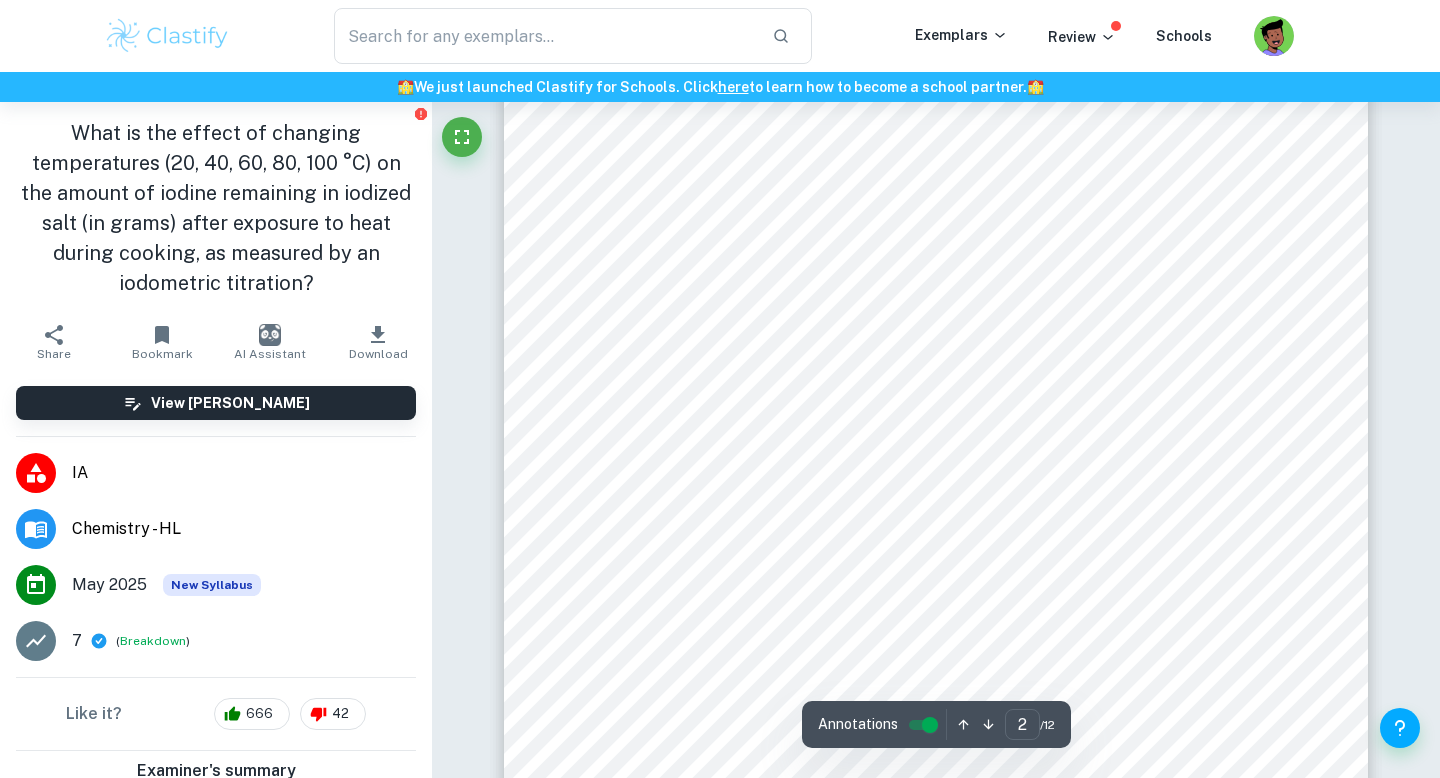 scroll, scrollTop: 1759, scrollLeft: 0, axis: vertical 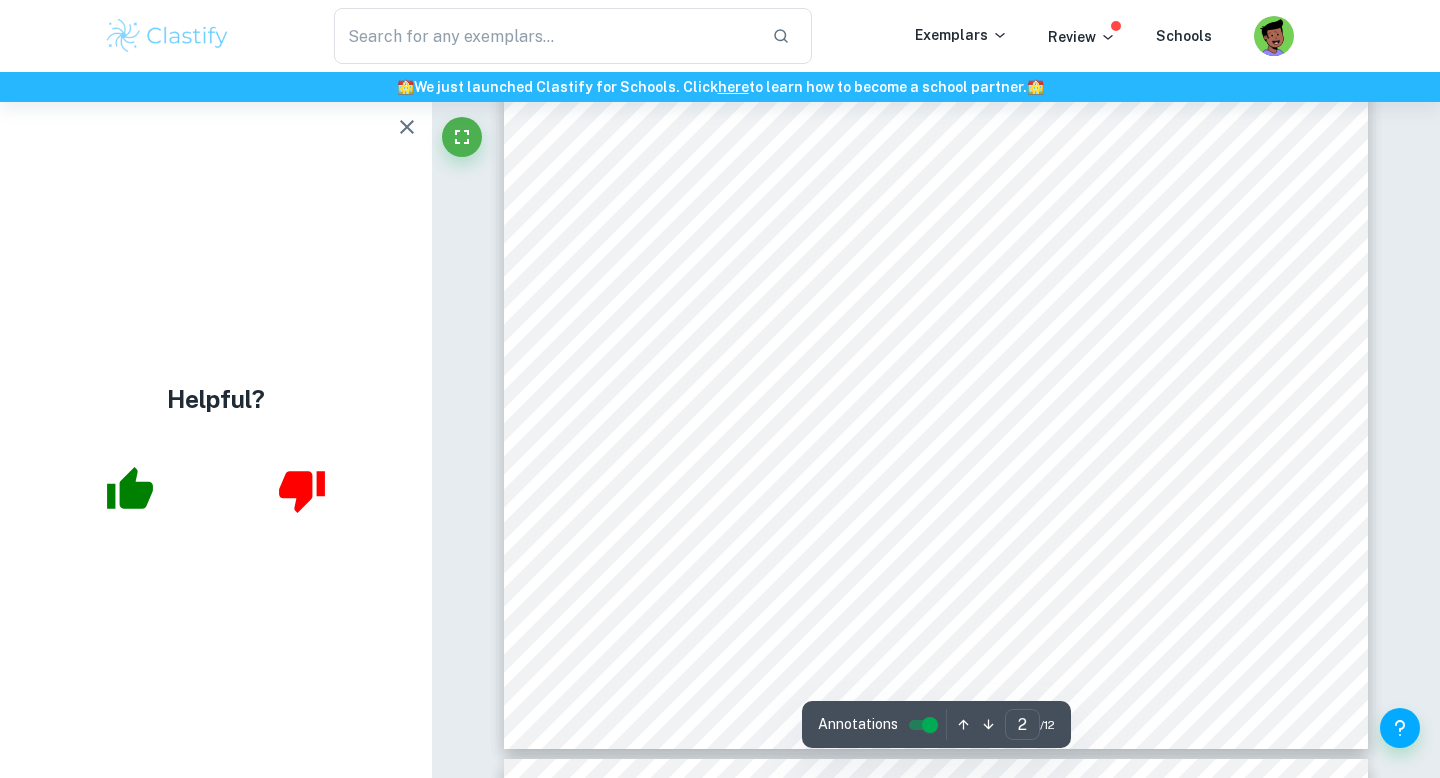 click on "2 In this experiment, the amount of iodate (IO 3 3 ) in iodized salt is determined by reacting IO 3 3   with iodide (I 3 ) under acidic conditions to produce iodine (I 2 ). Acidic conditions are required to ensure the oxidation of iodide to iodine by reacting with oxygen from IO 3 3   to form water. The equation for the reaction to form iodine is shown below: ÿý ! " ($%)   + 5ÿ " ($%)   + 6ÿ ' ($%)   ³ 3ÿ (())   + 3ÿ ( ý (*) The hydrogen ions are obtained from HCl, the IO 3 3   comes from the iodized salt, and the iodide ions are obtained from KI. The resulting I 2   is reacted with a known concentration of sodium thiosulfate (Na 2 S 2 O 3 ) according to the following equation: 2ý ( ý ! (" ($%)   + ÿ (($%)   ³ ý ( ý + (" ($%)   + 2ÿ " ($%) Using the stoichiometric ratios, the volume of thiosulfate used to titrate iodine can be used to determine the moles of iodine that were present in the solution, which can be then used to calculate temperatures during cooking. Research question:   Hypothesis:" at bounding box center (936, 190) 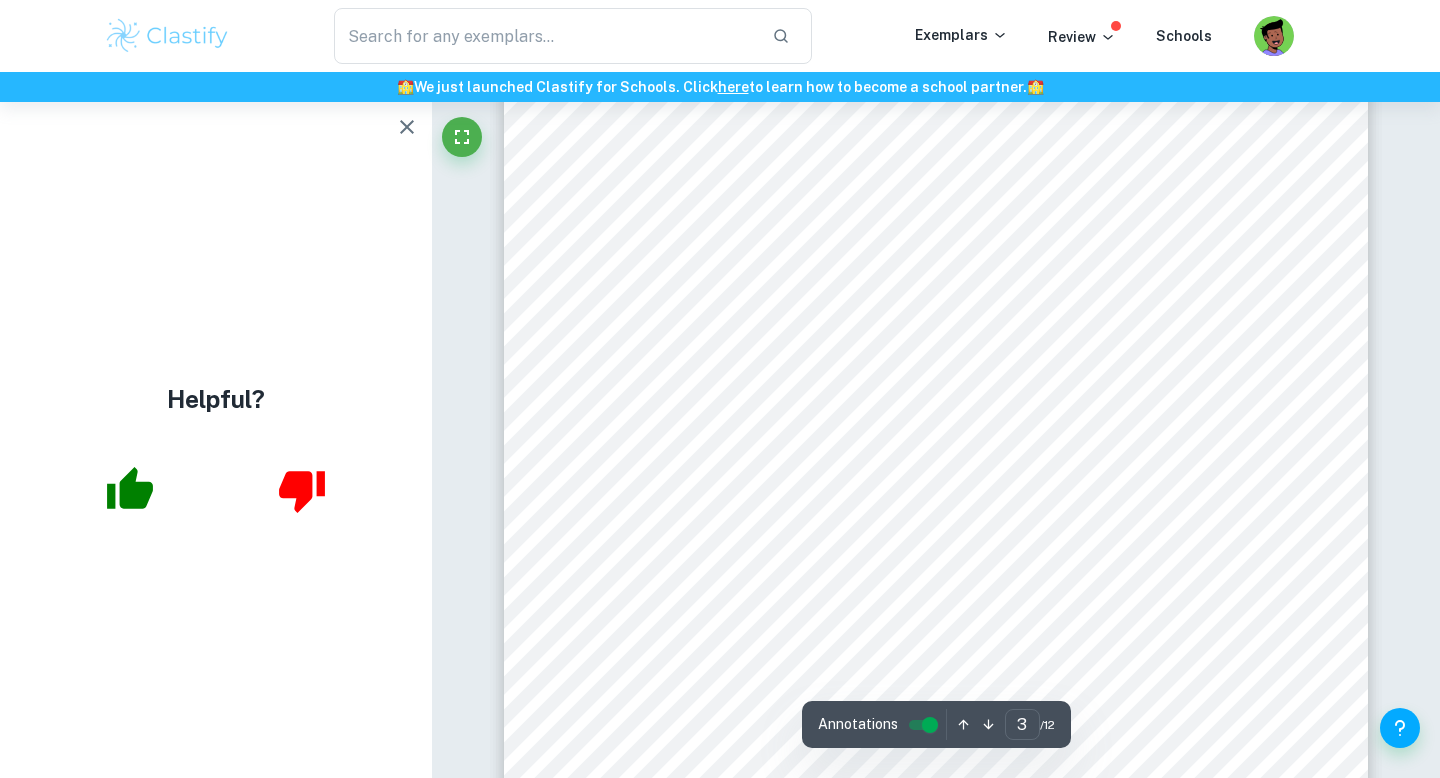 scroll, scrollTop: 2494, scrollLeft: 0, axis: vertical 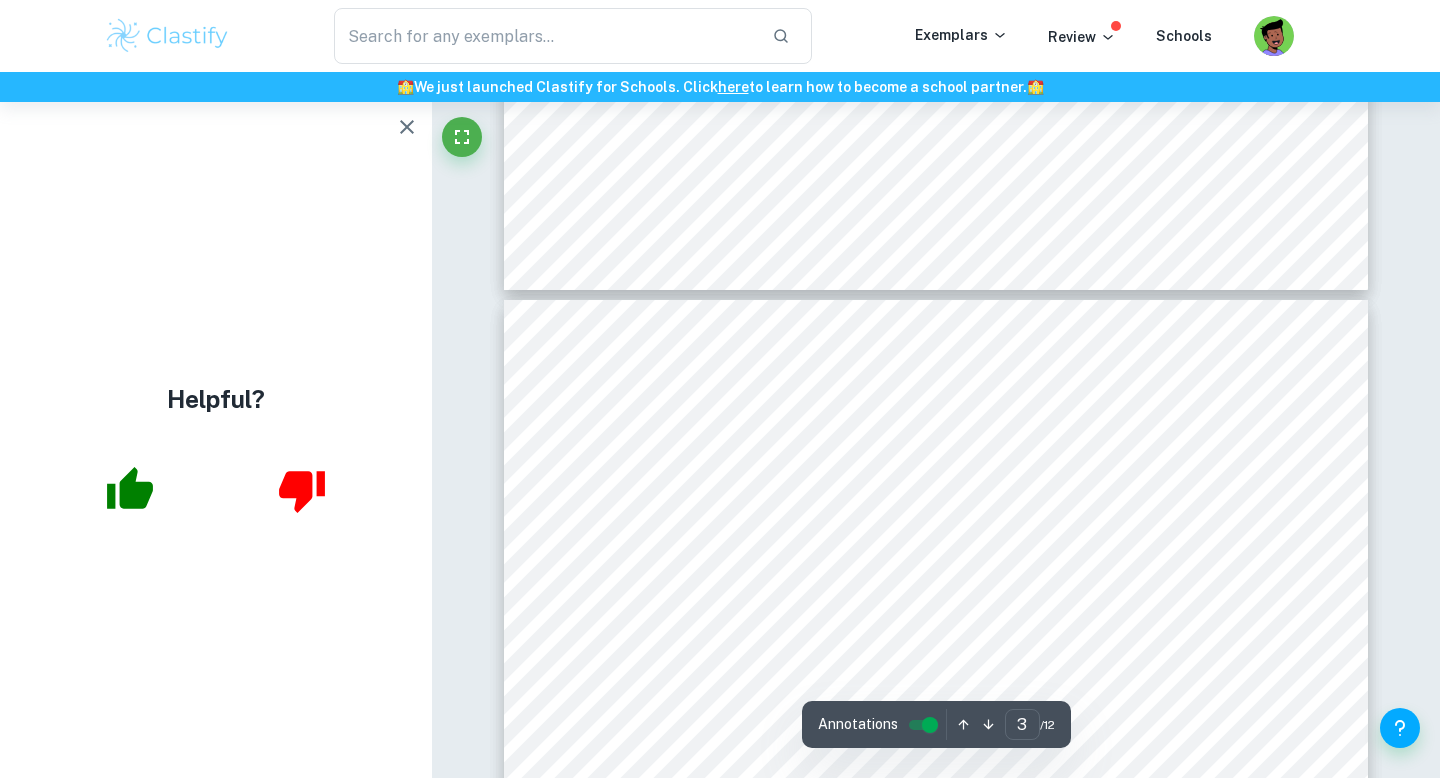 type on "2" 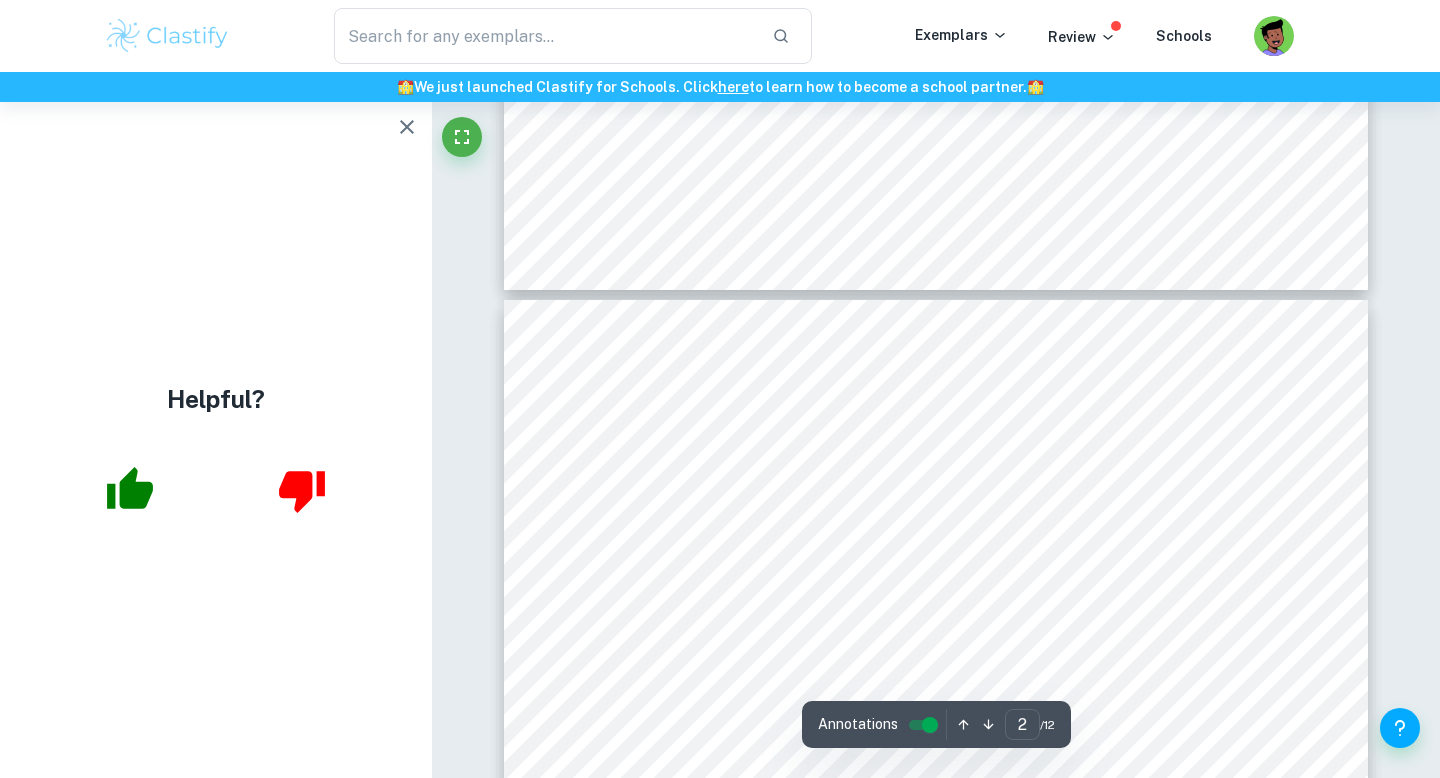 scroll, scrollTop: 2006, scrollLeft: 0, axis: vertical 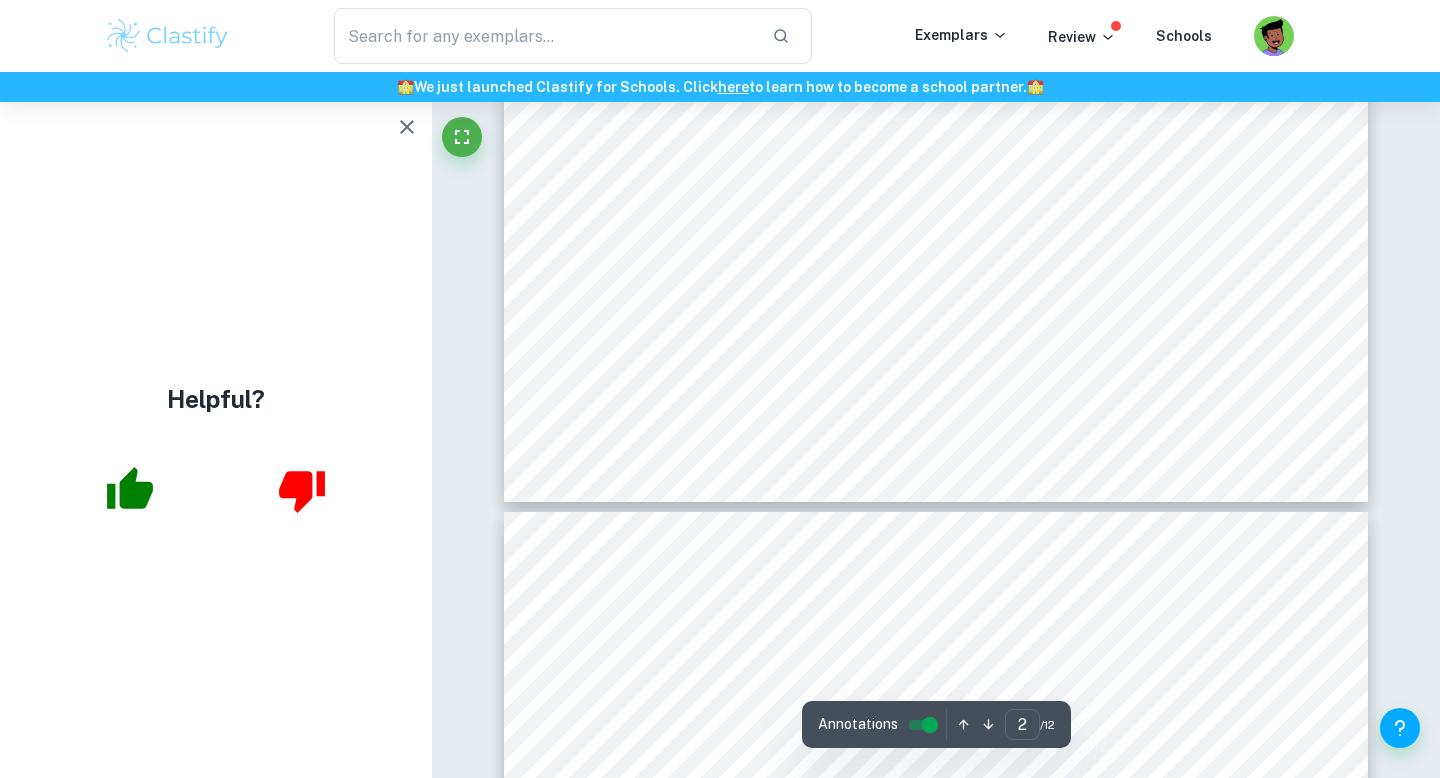 click on "2 In this experiment, the amount of iodate (IO 3 3 ) in iodized salt is determined by reacting IO 3 3   with iodide (I 3 ) under acidic conditions to produce iodine (I 2 ). Acidic conditions are required to ensure the oxidation of iodide to iodine by reacting with oxygen from IO 3 3   to form water. The equation for the reaction to form iodine is shown below: ÿý ! " ($%)   + 5ÿ " ($%)   + 6ÿ ' ($%)   ³ 3ÿ (())   + 3ÿ ( ý (*) The hydrogen ions are obtained from HCl, the IO 3 3   comes from the iodized salt, and the iodide ions are obtained from KI. The resulting I 2   is reacted with a known concentration of sodium thiosulfate (Na 2 S 2 O 3 ) according to the following equation: 2ý ( ý ! (" ($%)   + ÿ (($%)   ³ ý ( ý + (" ($%)   + 2ÿ " ($%) Using the stoichiometric ratios, the volume of thiosulfate used to titrate iodine can be used to determine the moles of iodine that were present in the solution, which can be then used to calculate temperatures during cooking. Research question:   Hypothesis:" at bounding box center [936, -57] 